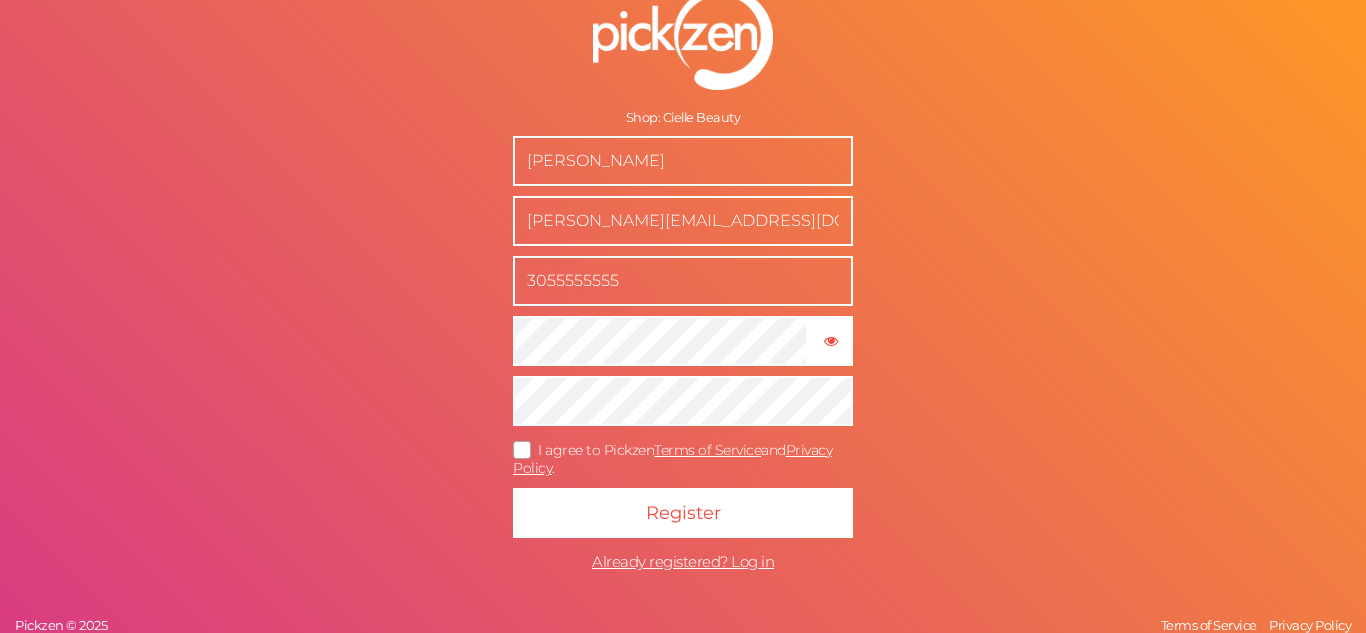 scroll, scrollTop: 0, scrollLeft: 0, axis: both 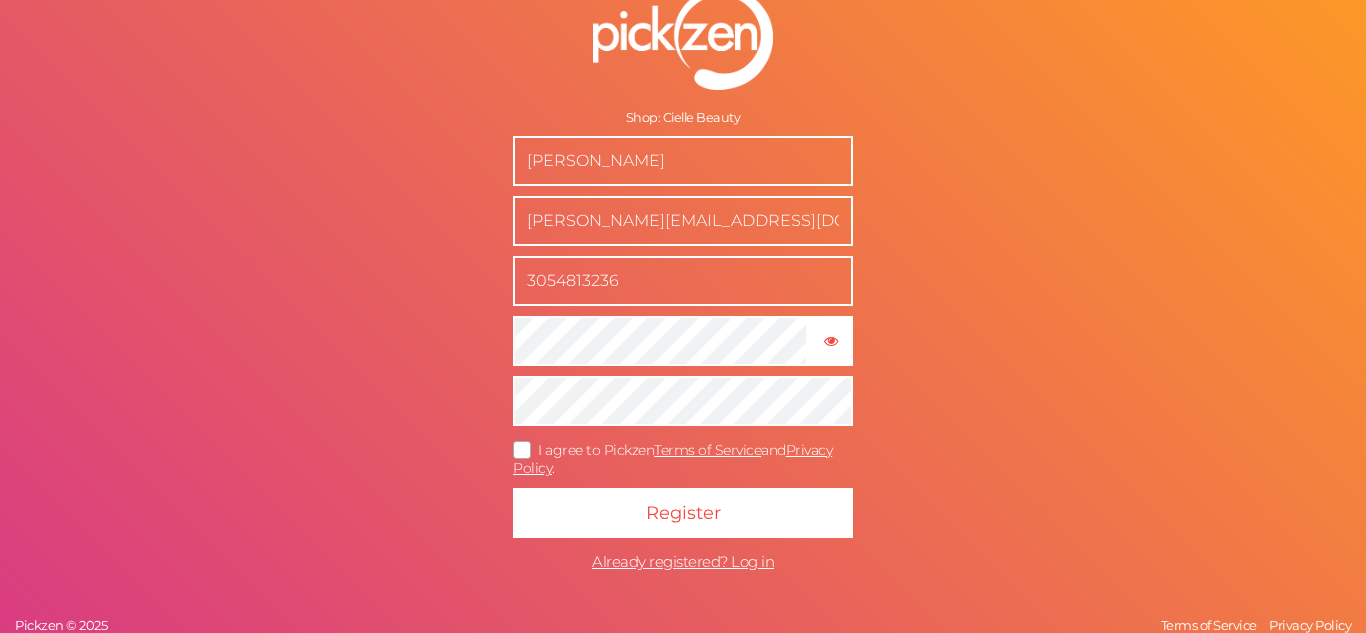 type on "3054813236" 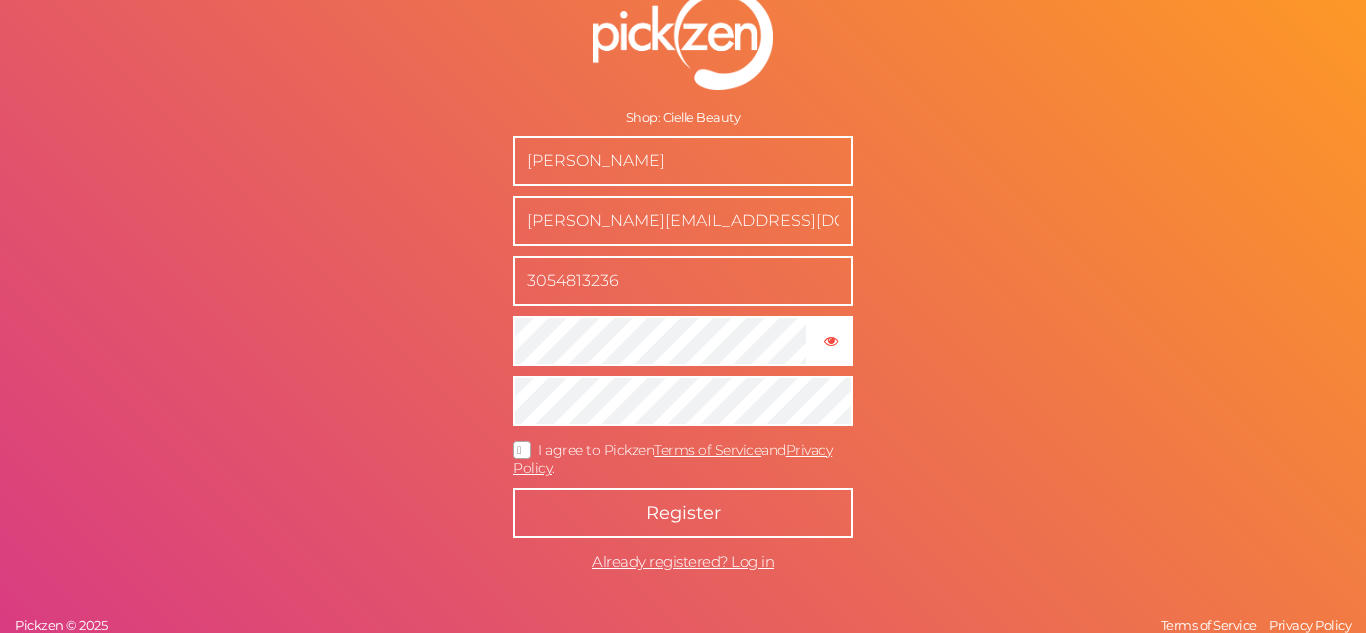 click on "Register" at bounding box center [683, 513] 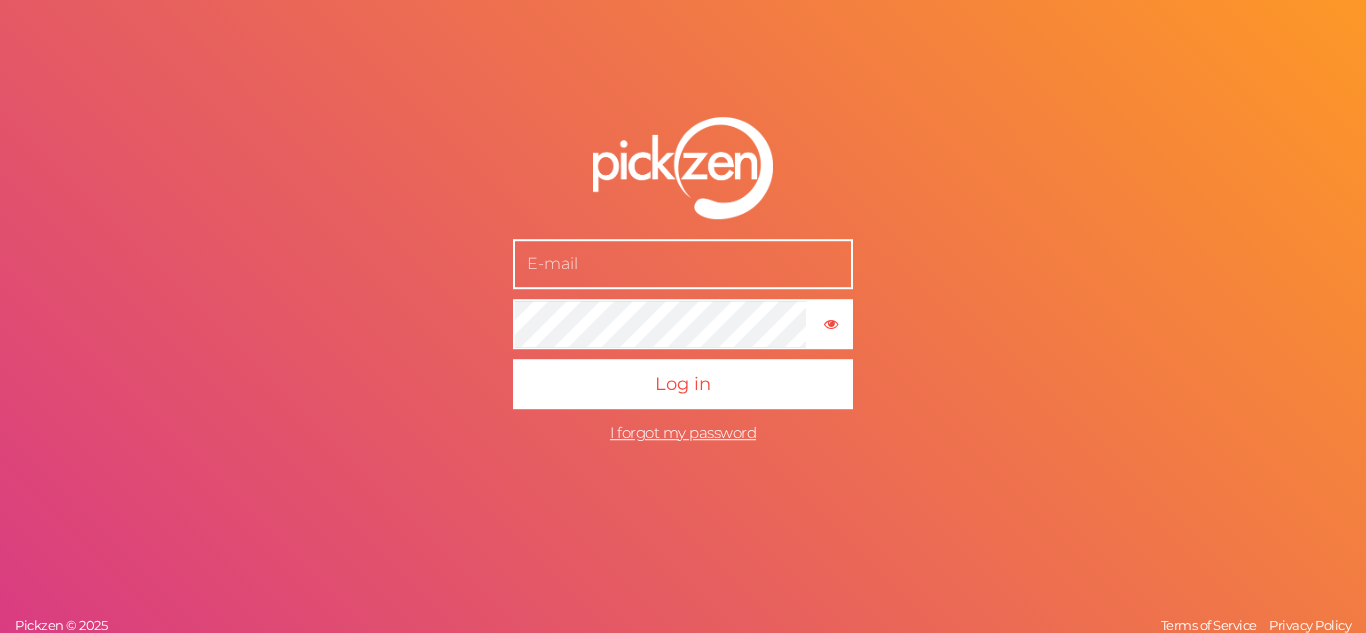 scroll, scrollTop: 0, scrollLeft: 0, axis: both 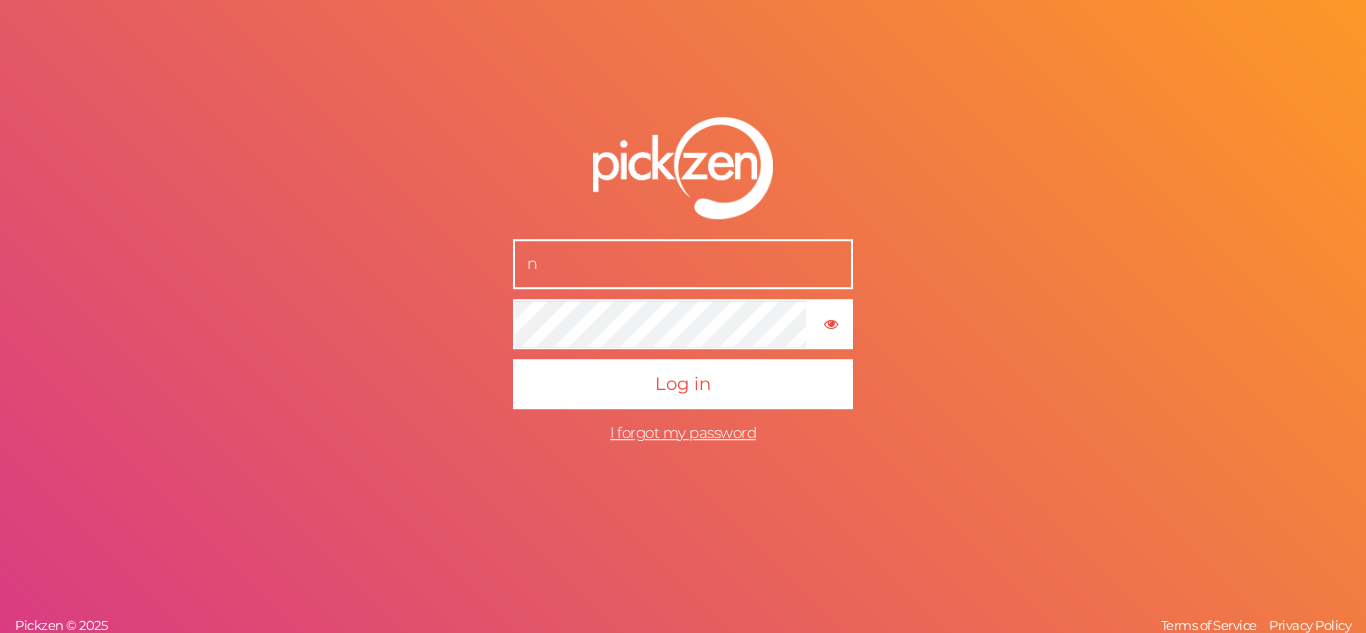 click on "n" at bounding box center [683, 264] 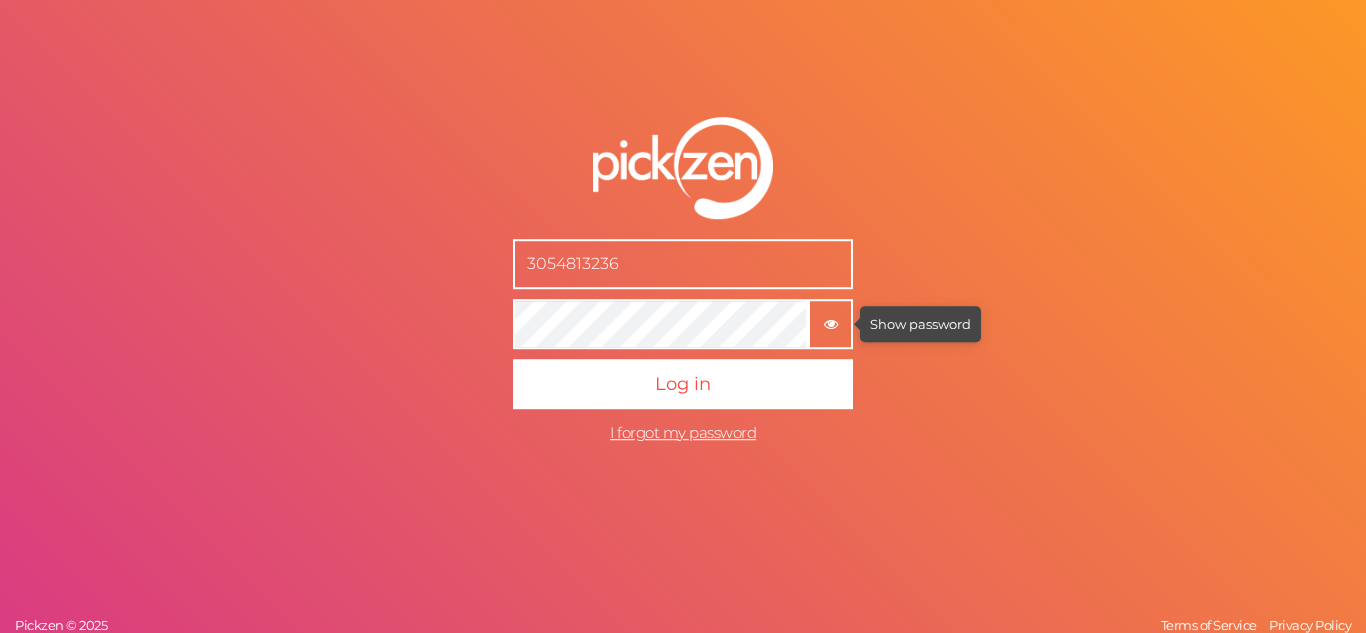 click at bounding box center [831, 325] 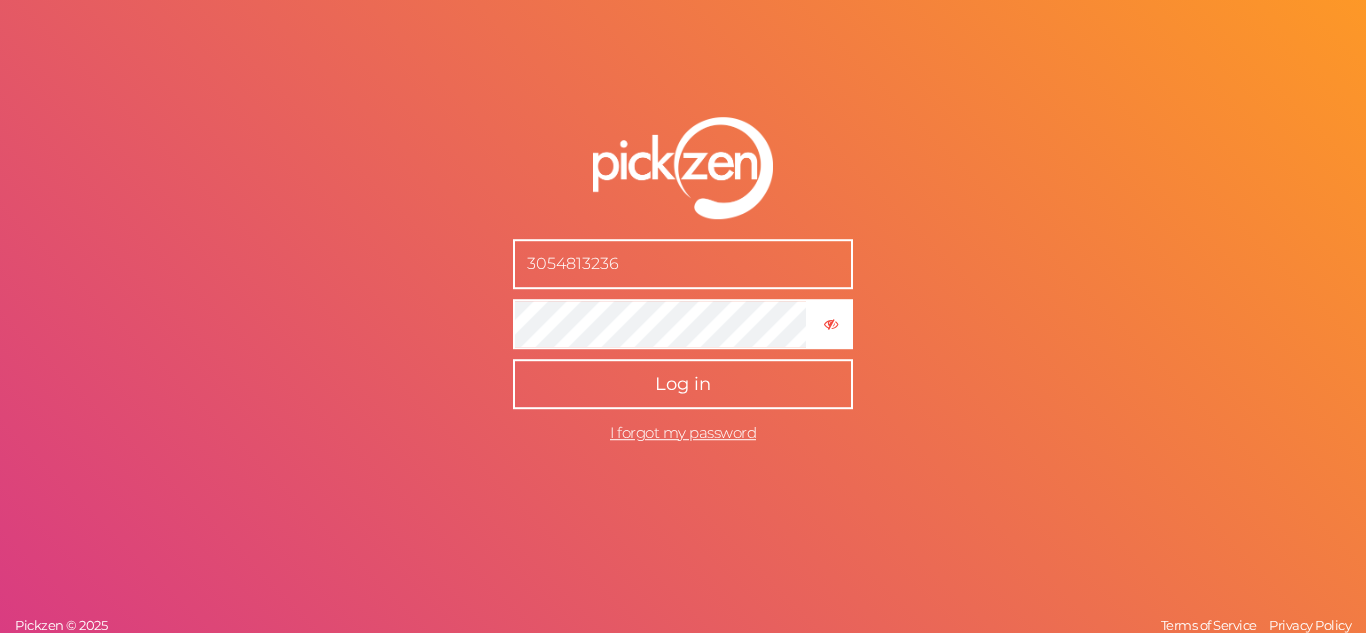 click on "Log in" at bounding box center [683, 384] 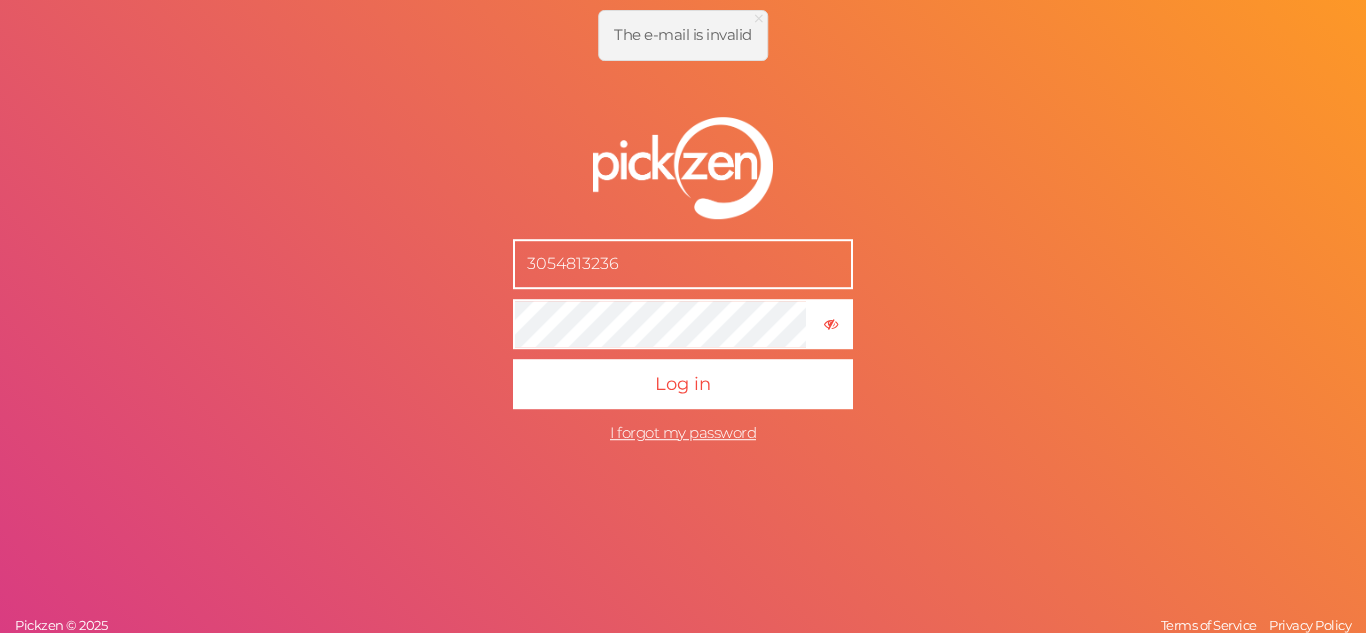click on "3054813236" at bounding box center [683, 264] 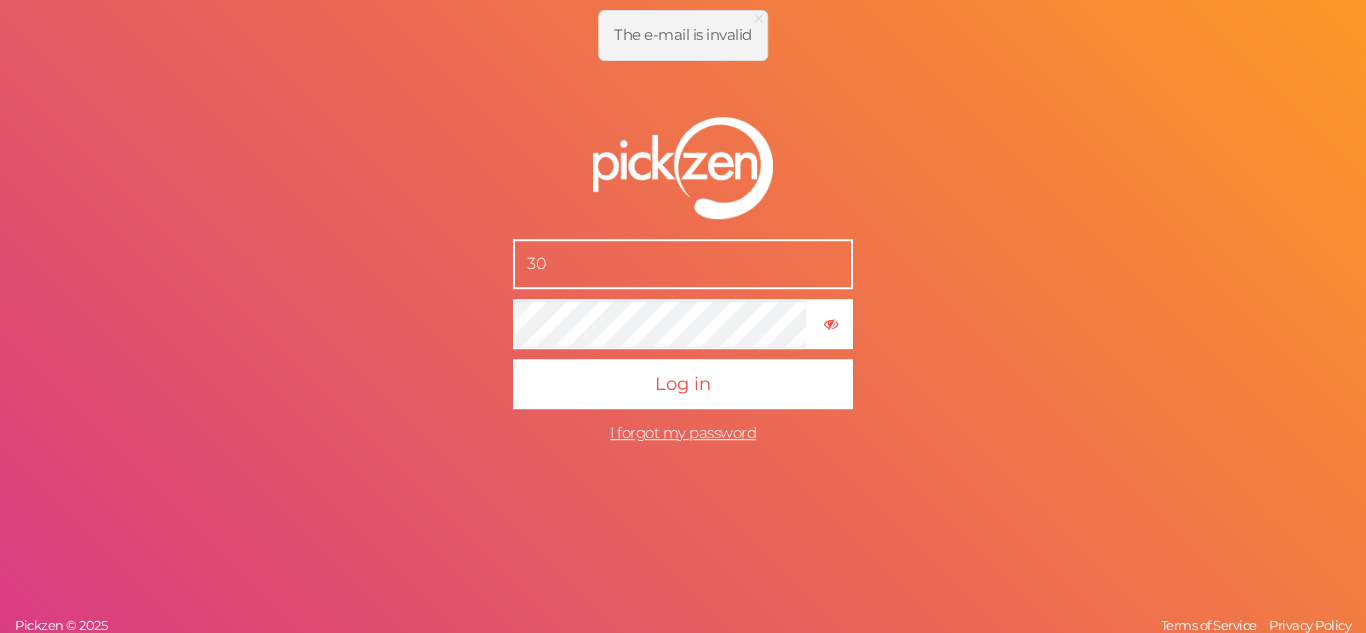 type on "3" 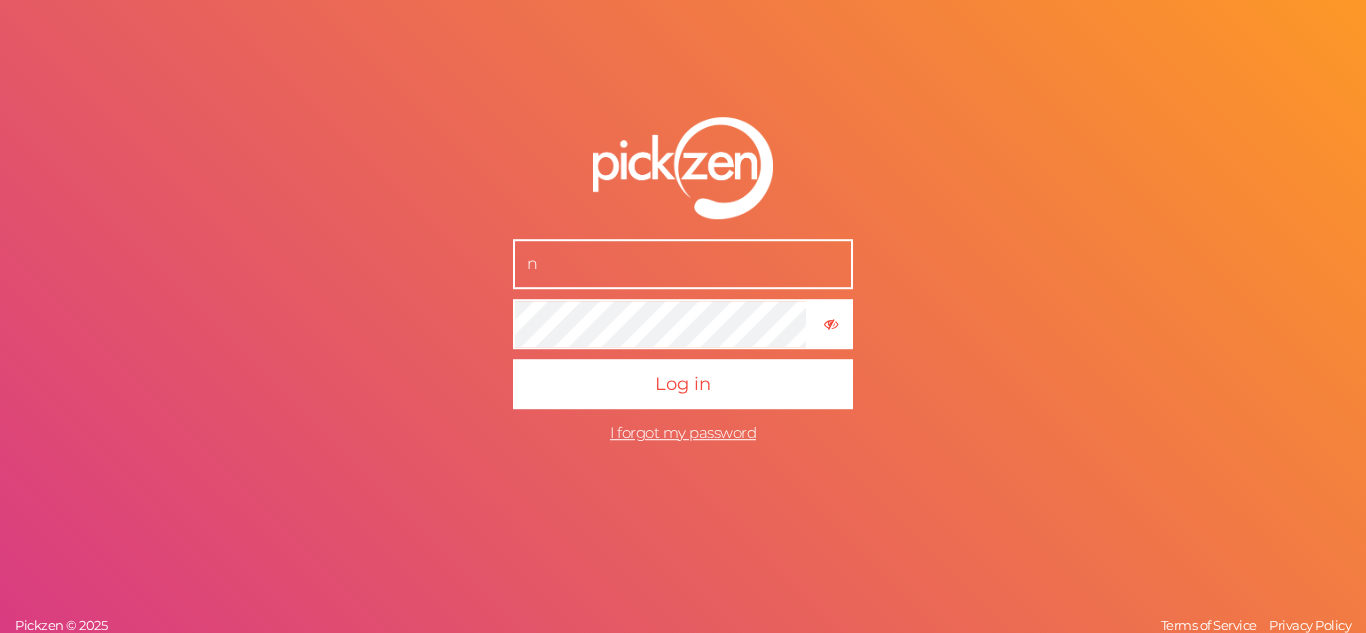 type on "[PERSON_NAME][EMAIL_ADDRESS][DOMAIN_NAME]" 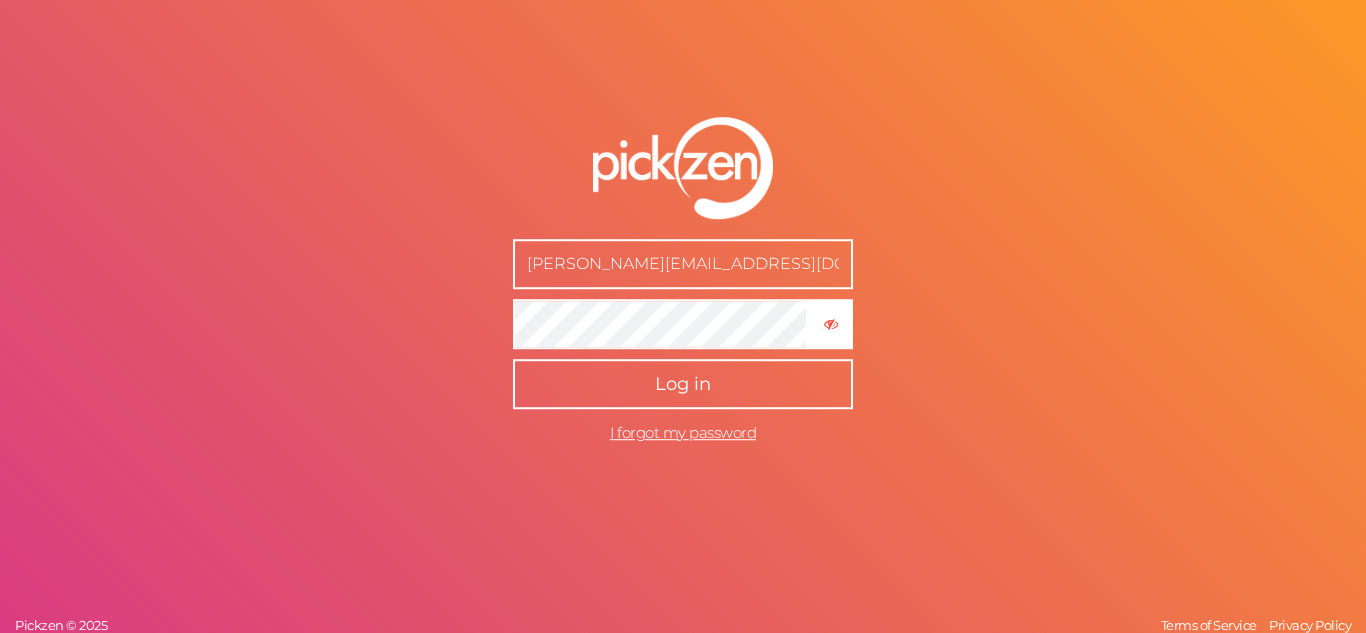 click on "Log in" at bounding box center [683, 384] 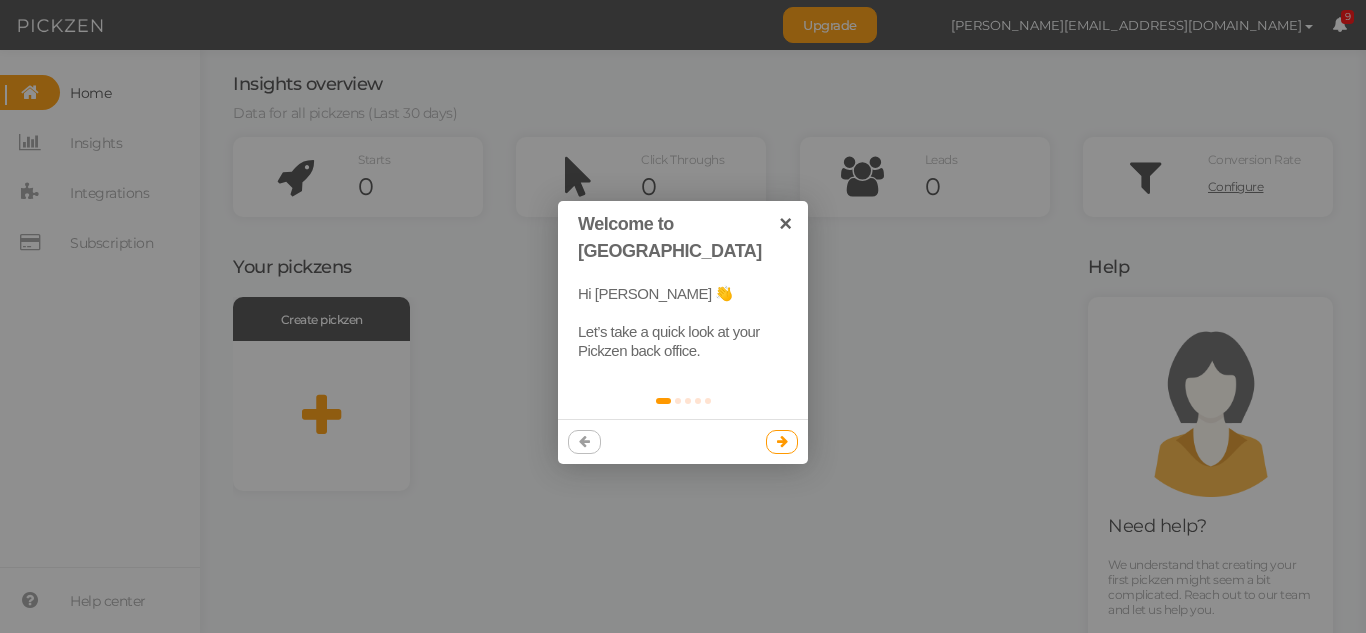 click at bounding box center [782, 442] 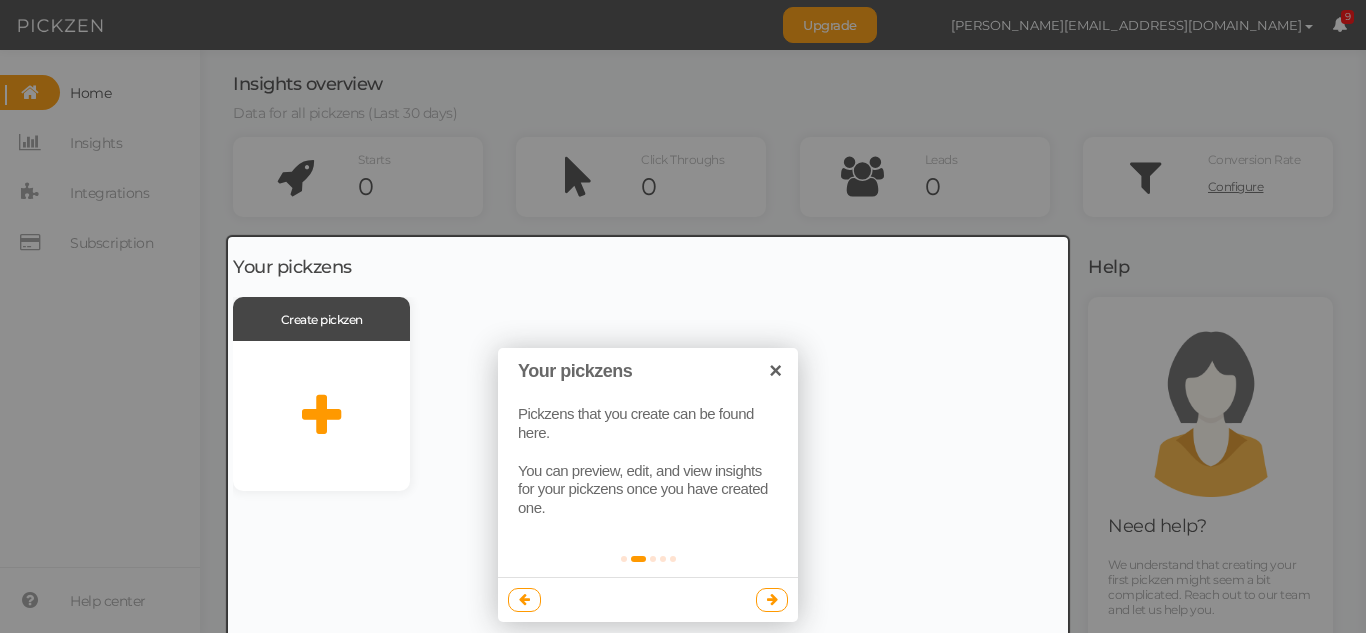 click at bounding box center (772, 599) 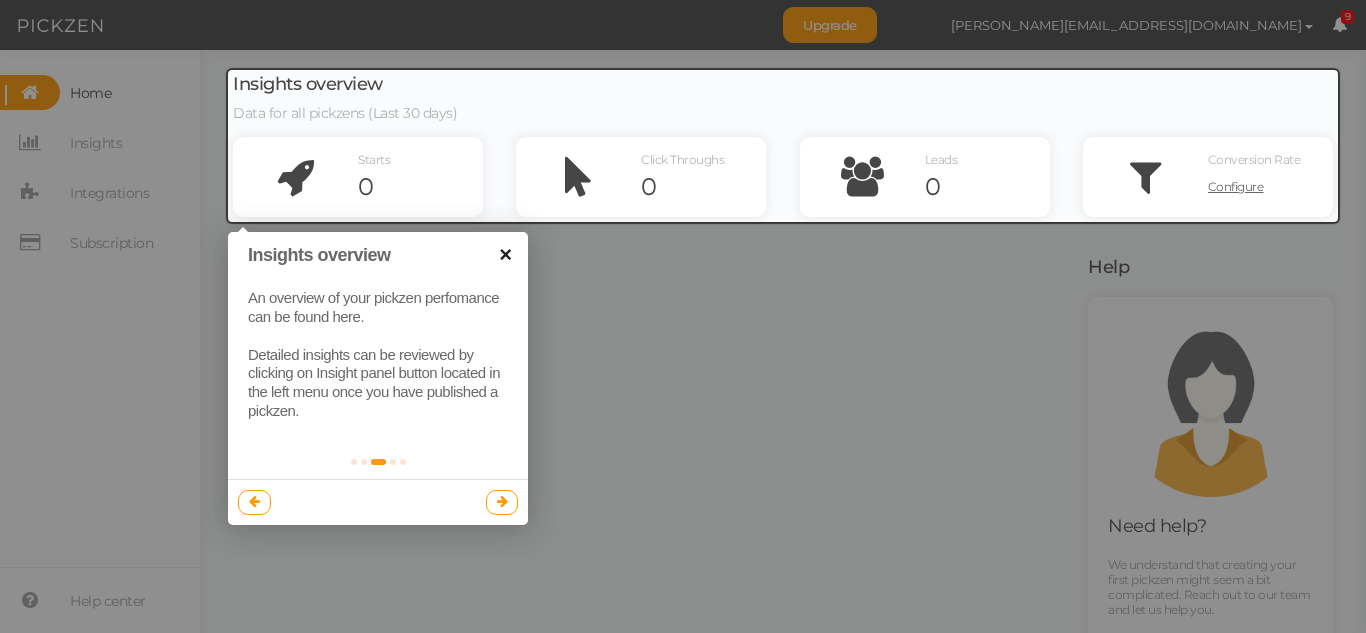 click on "×" at bounding box center (505, 254) 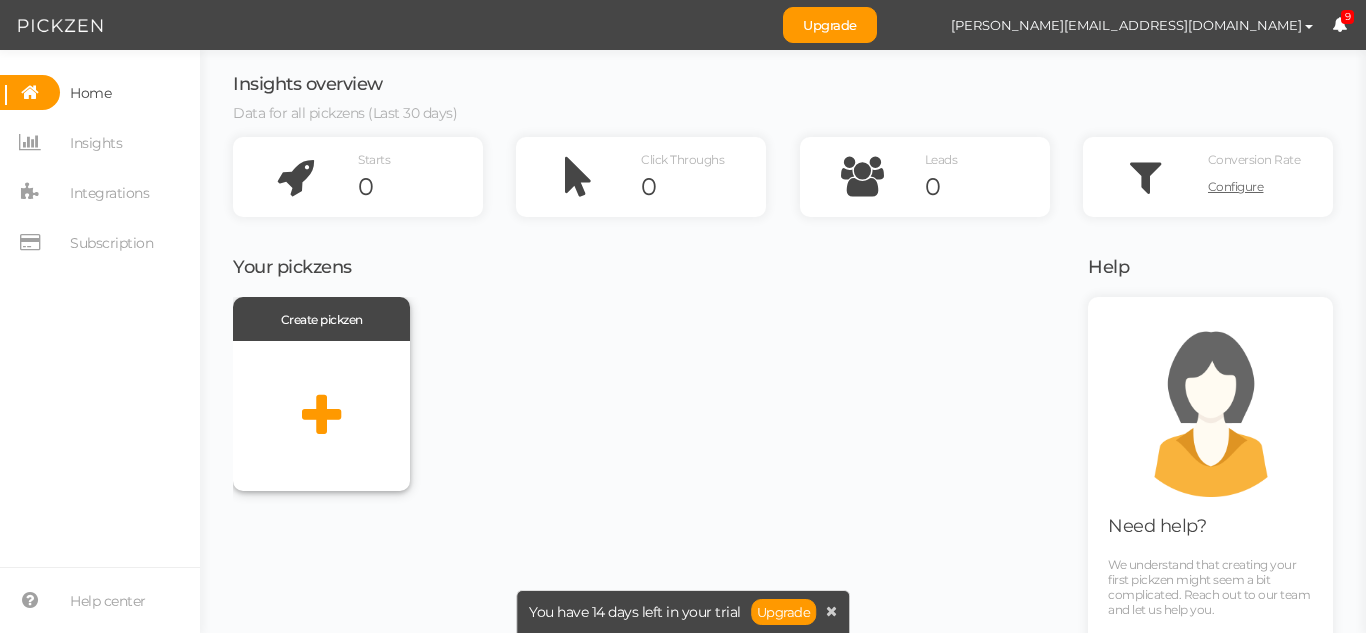 click at bounding box center [321, 416] 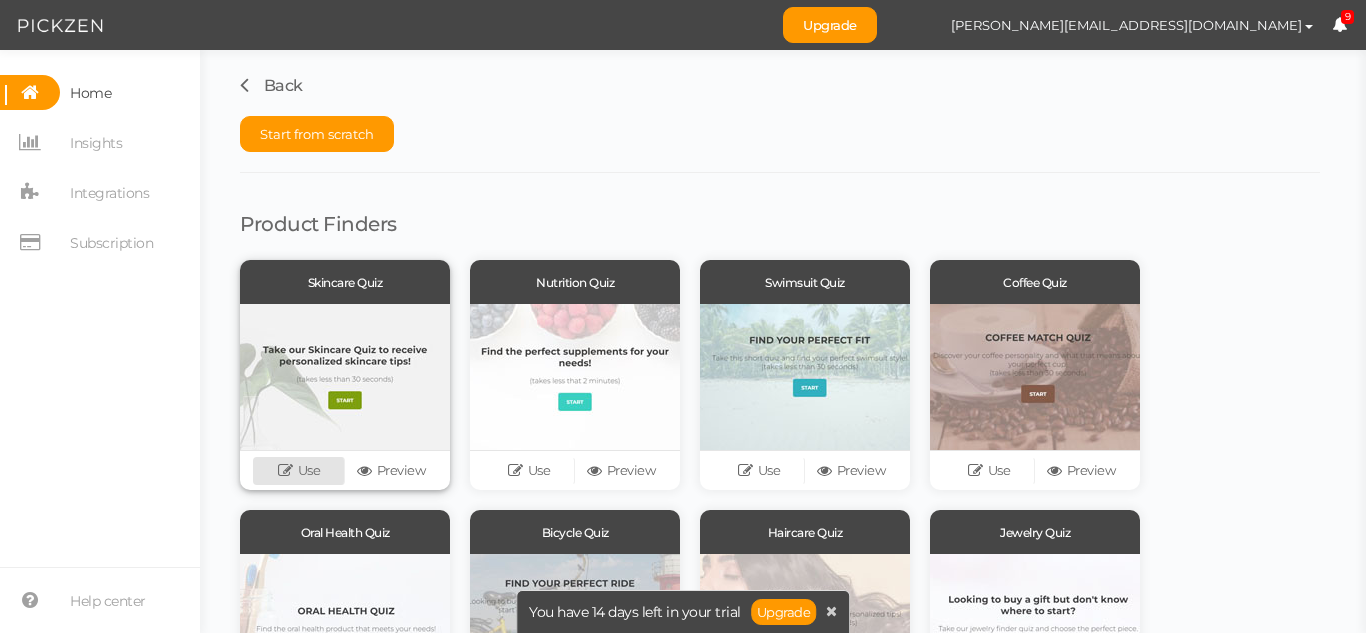 click at bounding box center [288, 470] 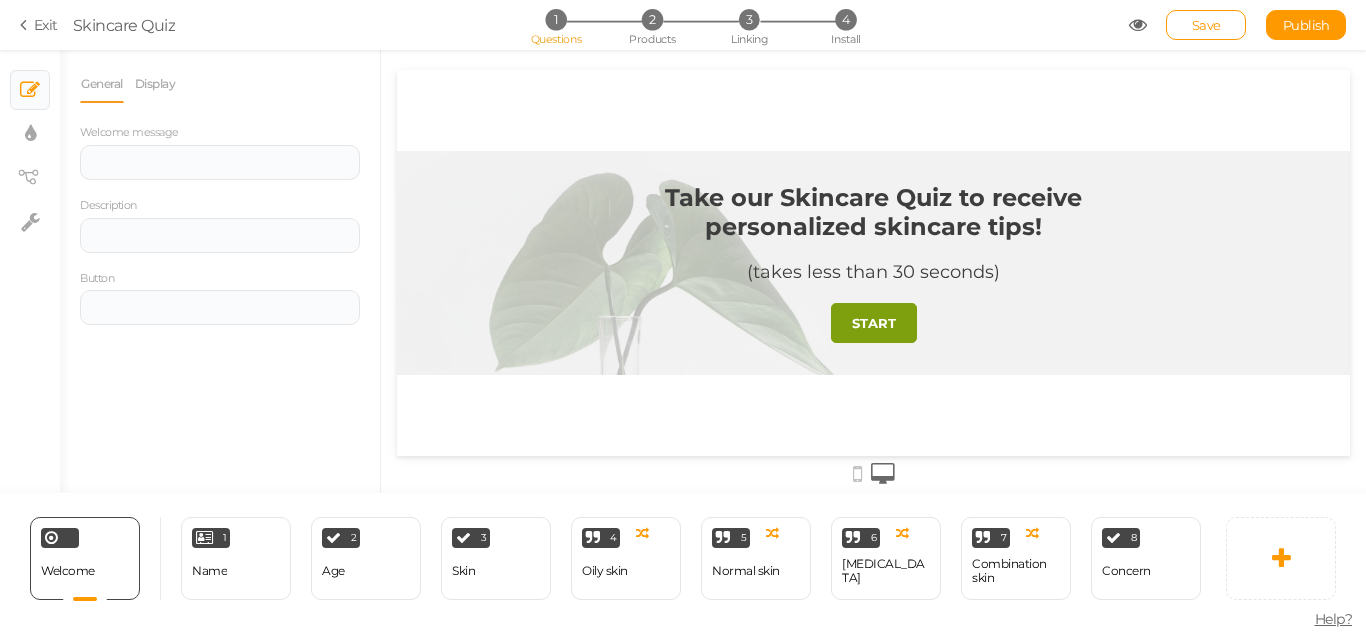 scroll, scrollTop: 0, scrollLeft: 0, axis: both 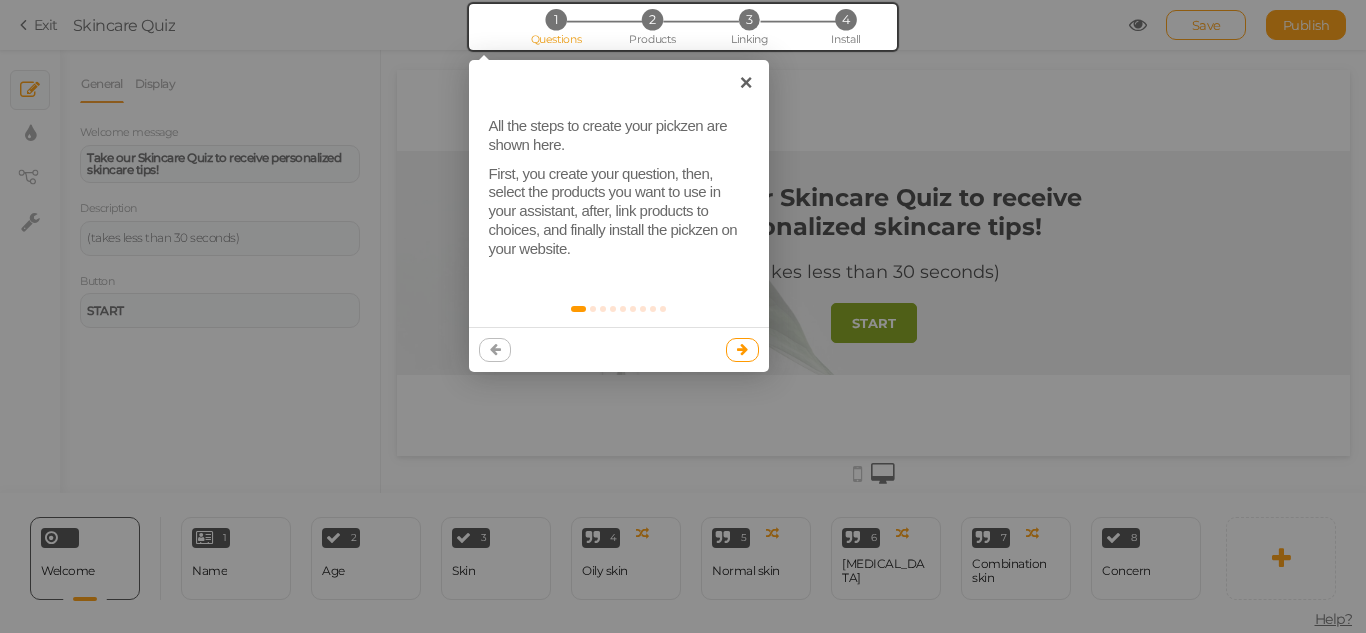 click at bounding box center (742, 350) 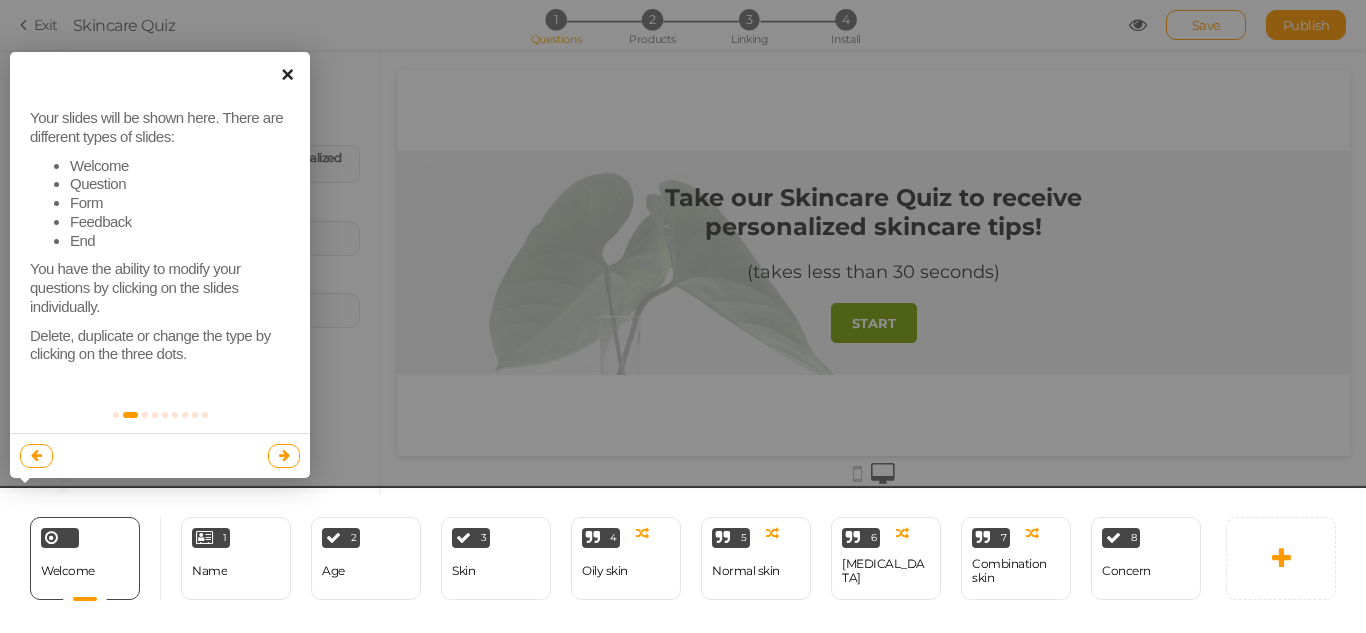 click on "×" at bounding box center [287, 74] 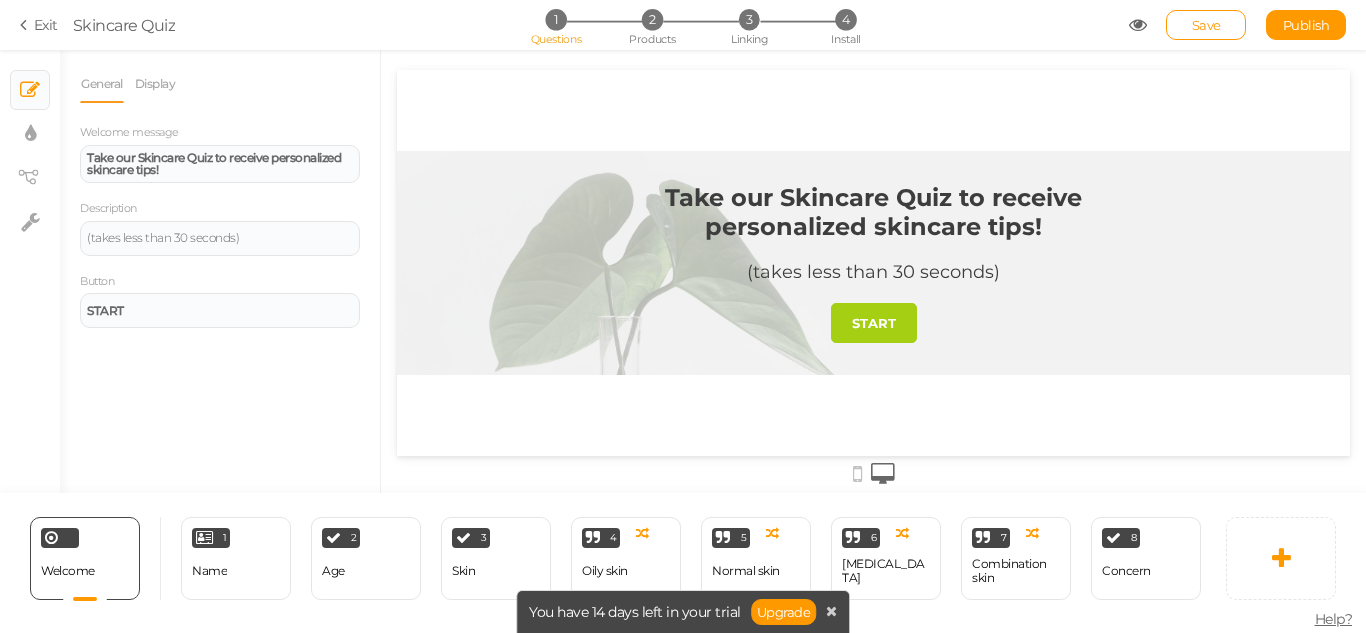 click on "START" at bounding box center (874, 323) 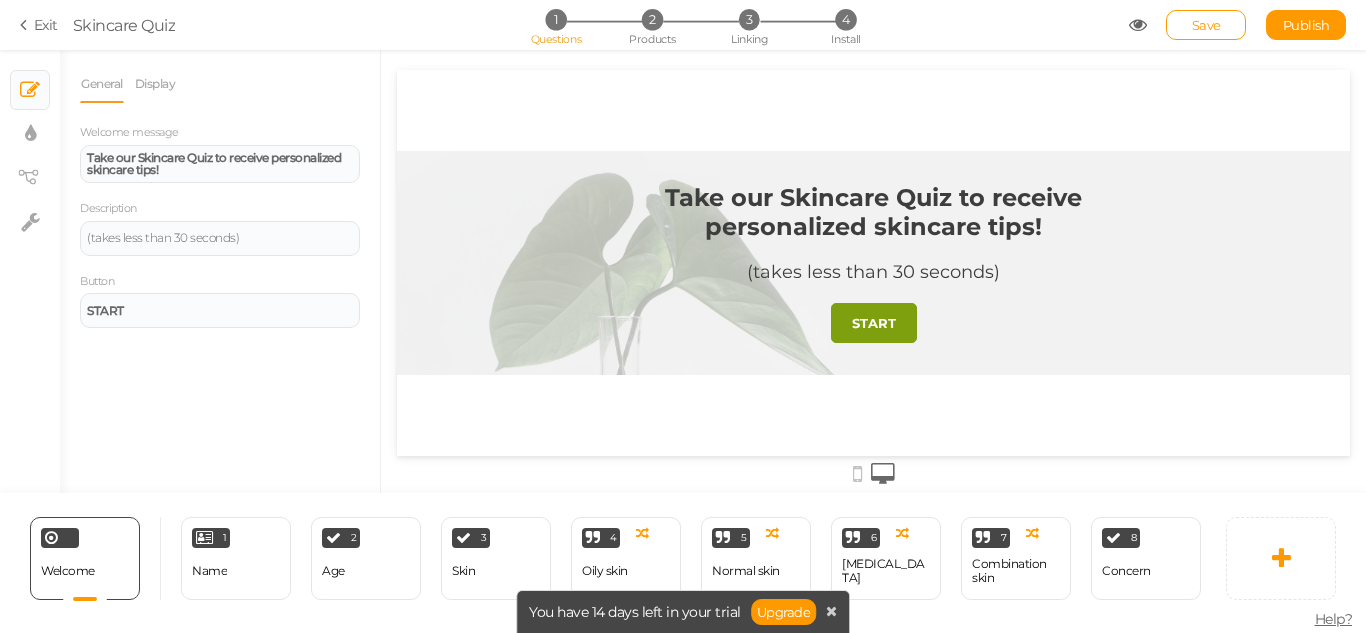 click at bounding box center [873, 263] 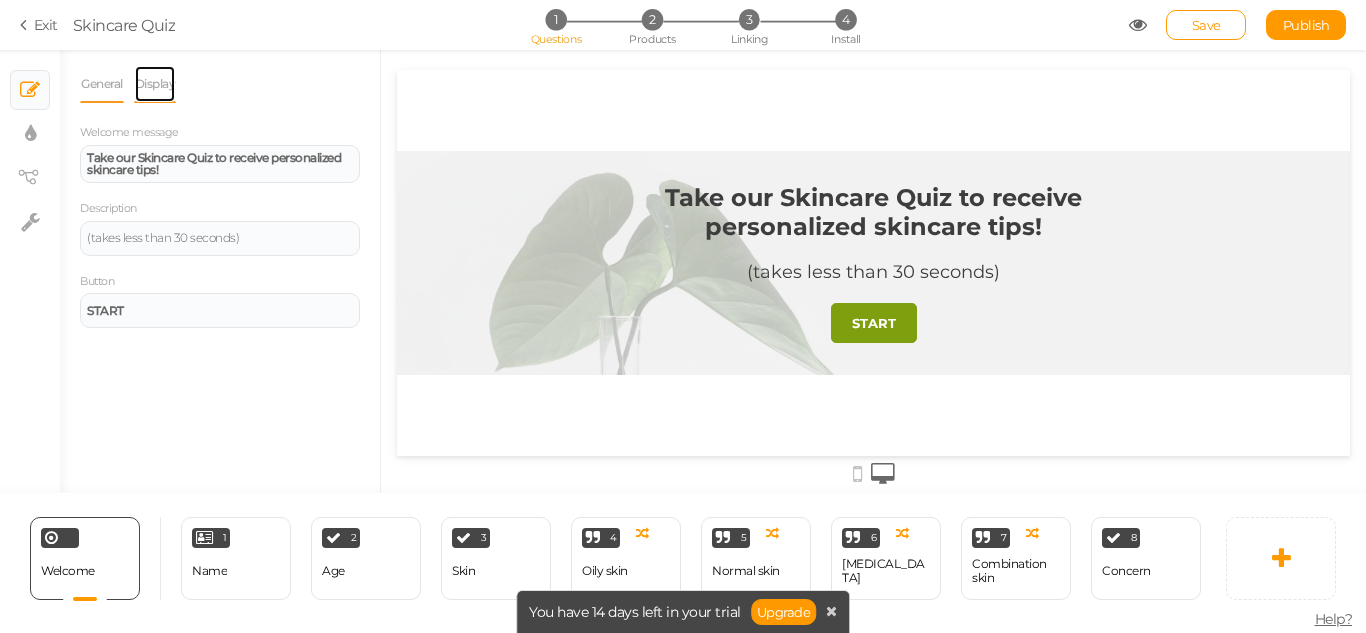 click on "Display" at bounding box center [155, 84] 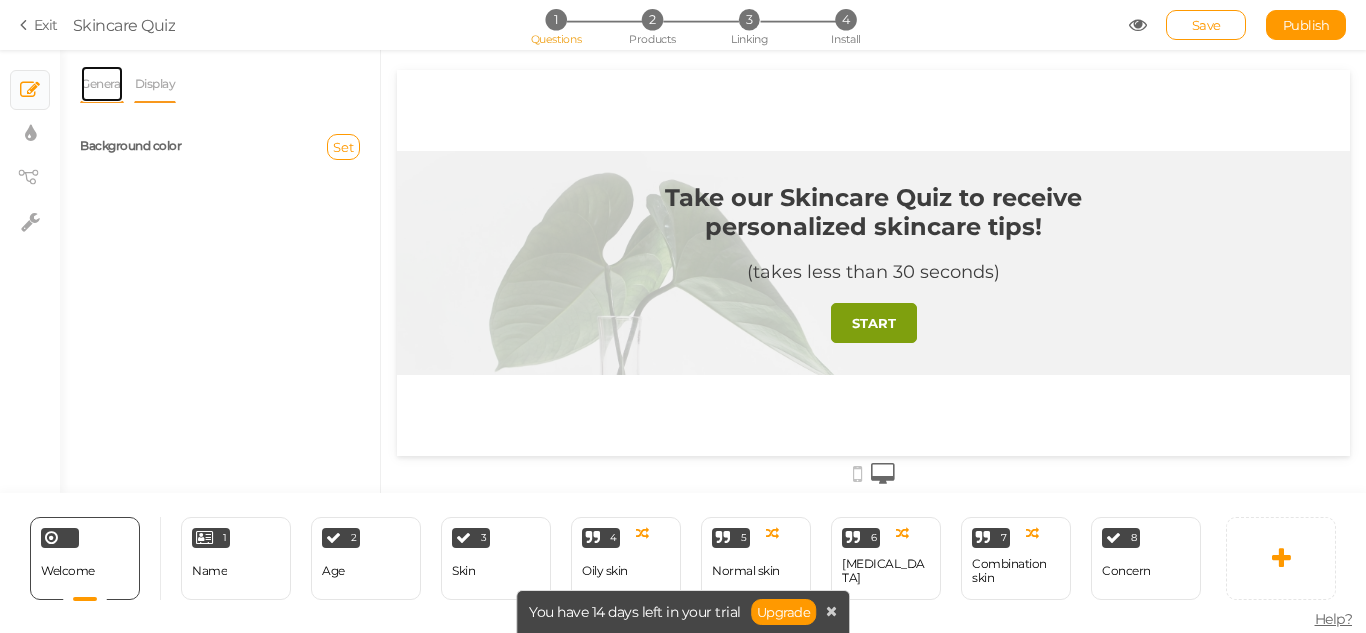 click on "General" at bounding box center [102, 84] 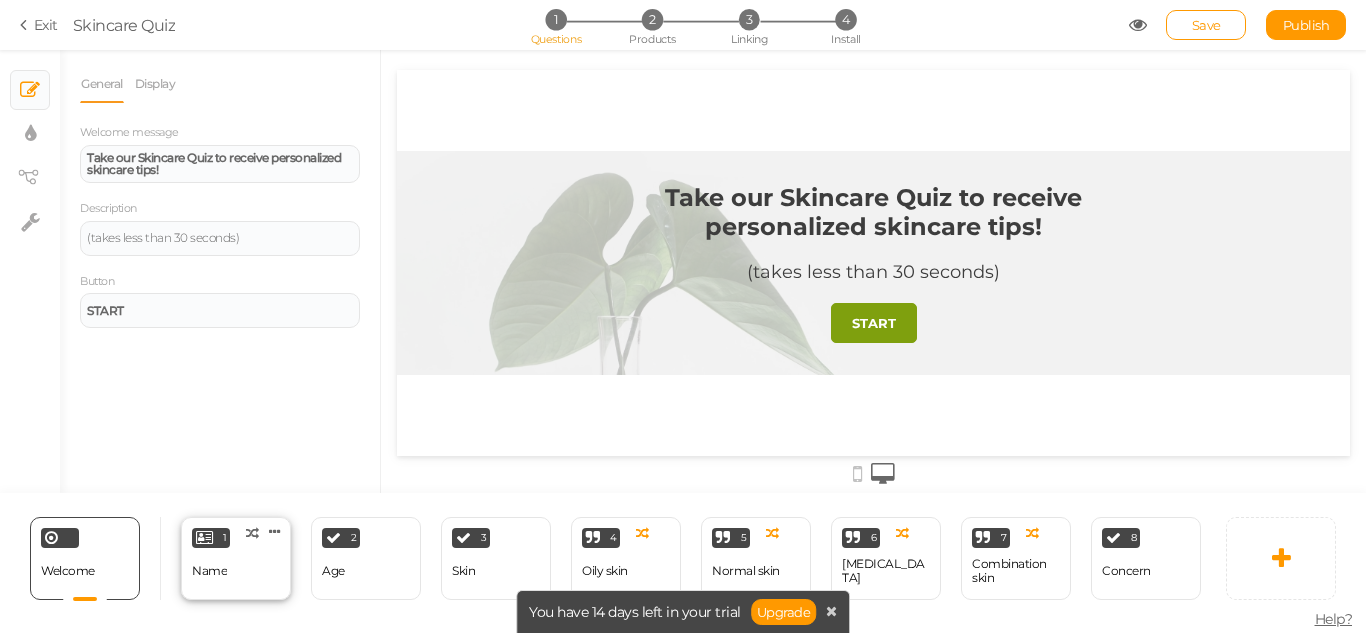 click on "1" at bounding box center (211, 538) 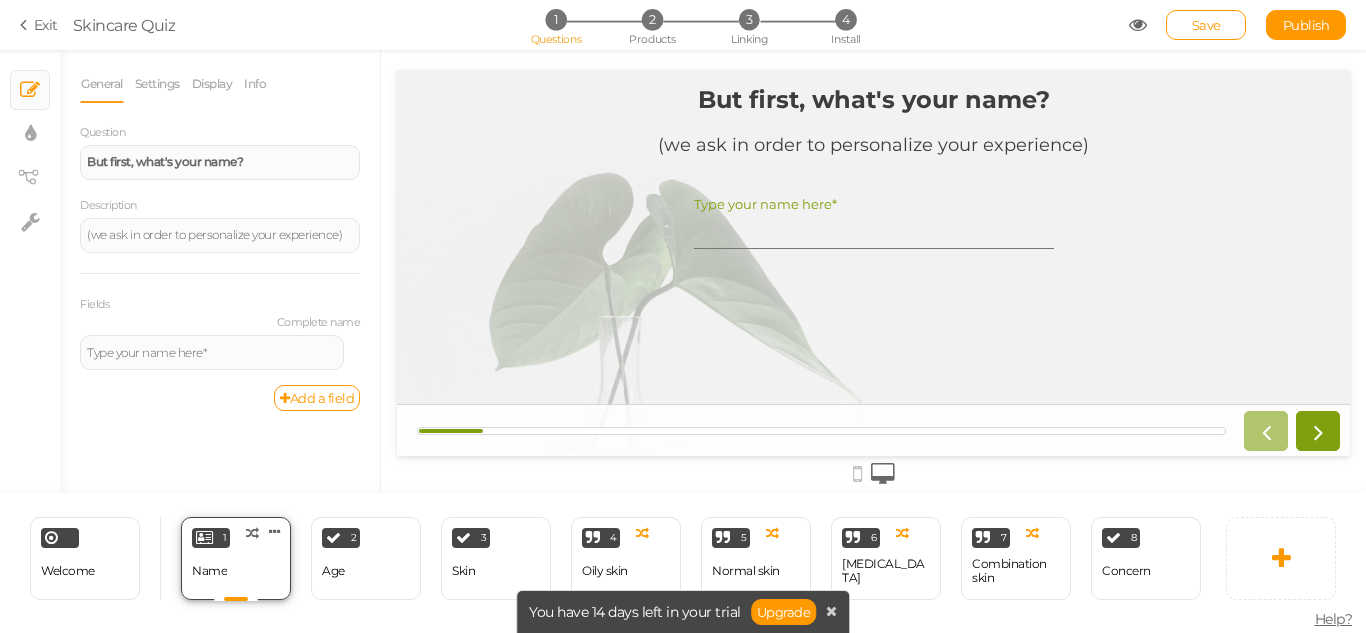 scroll, scrollTop: 0, scrollLeft: 0, axis: both 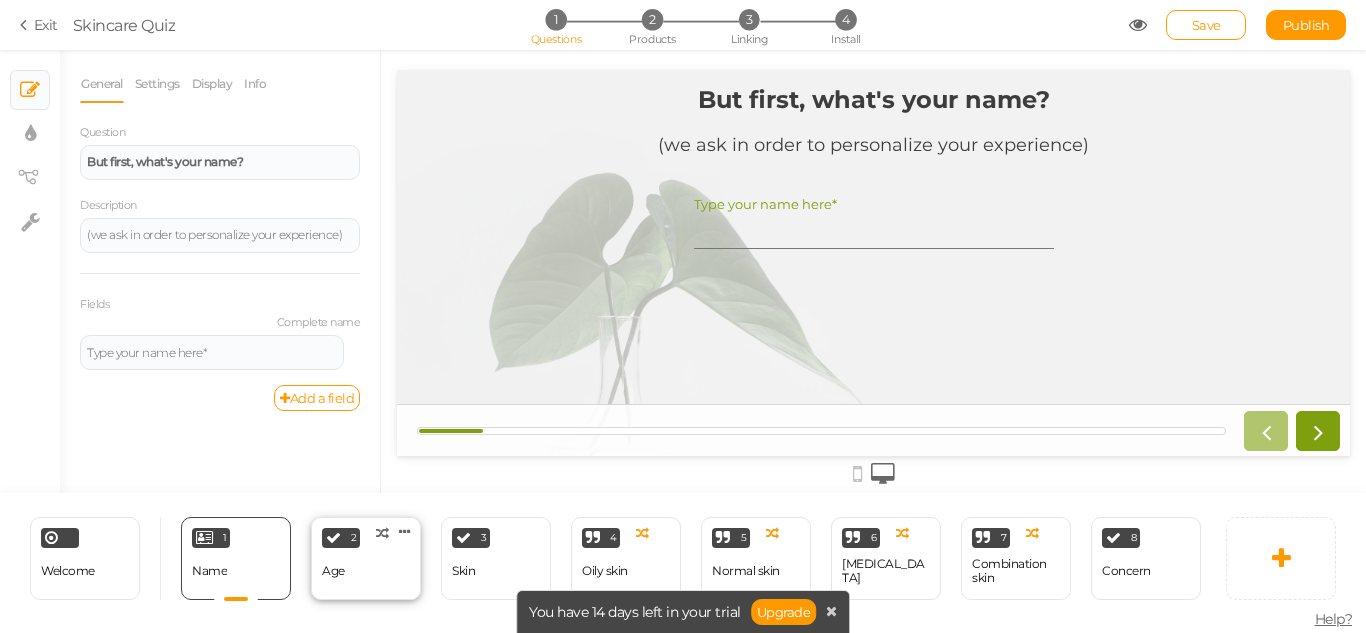 click on "2         Age         × Define the conditions to show this slide.                     Clone             Change type             Delete" at bounding box center [366, 558] 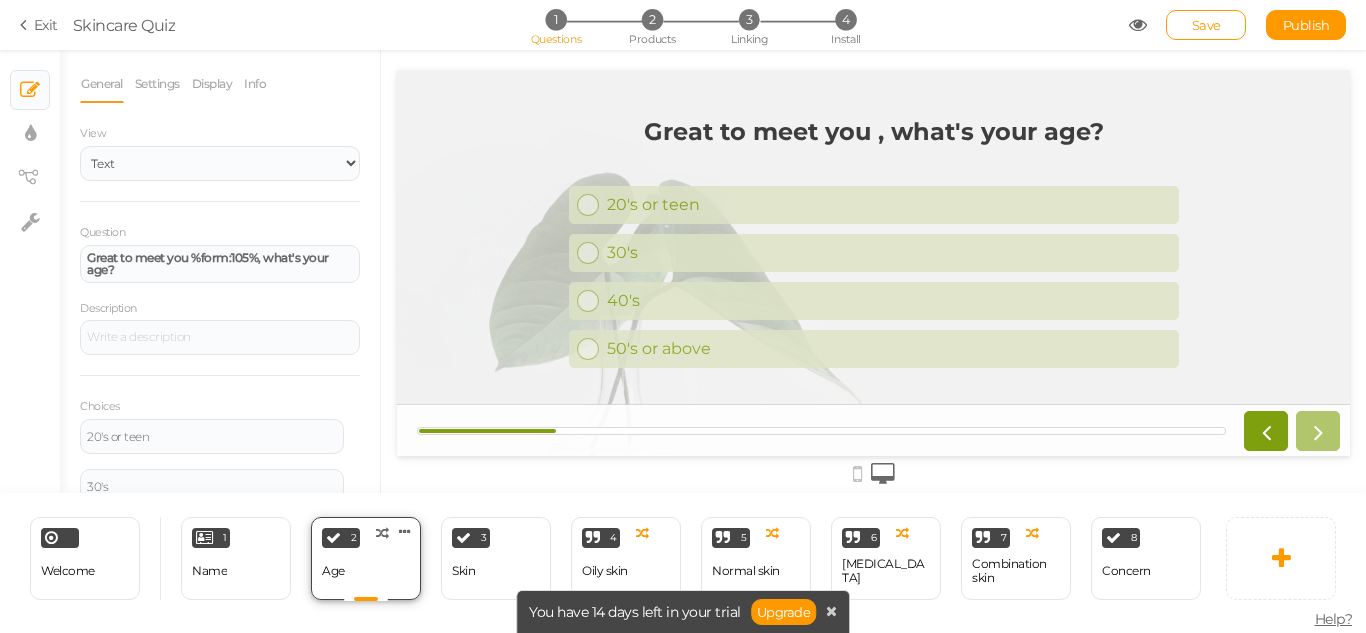 scroll, scrollTop: 0, scrollLeft: 0, axis: both 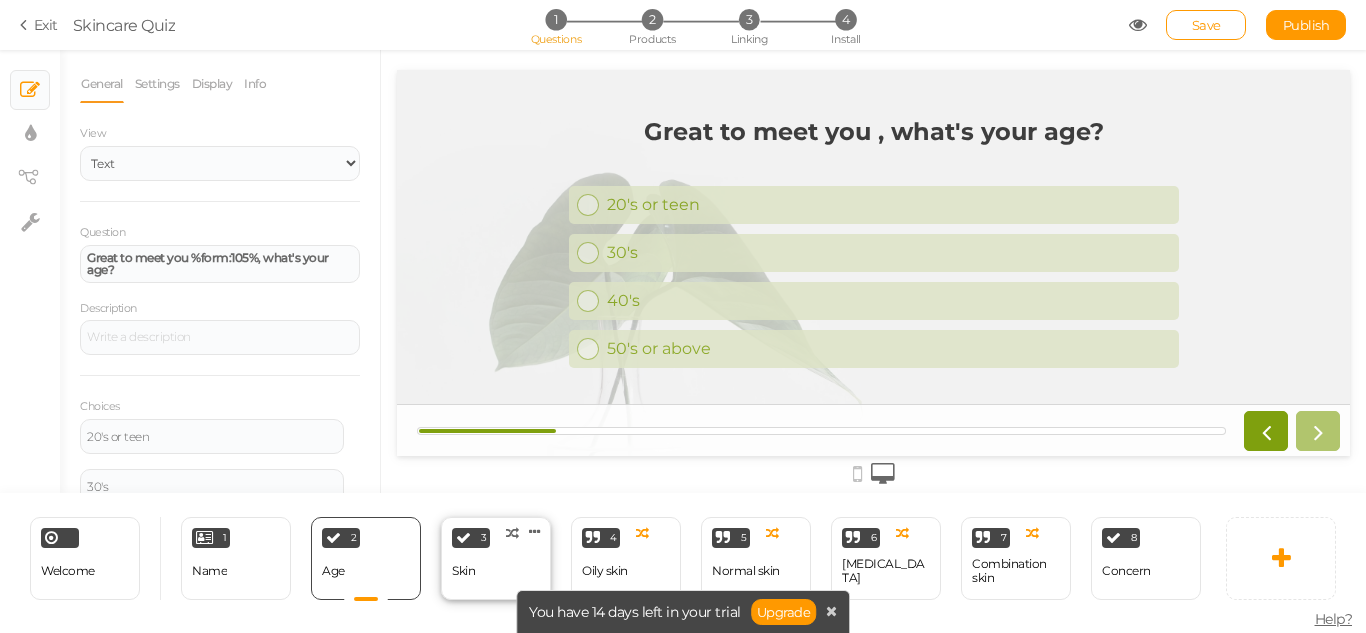 click on "3" at bounding box center (471, 538) 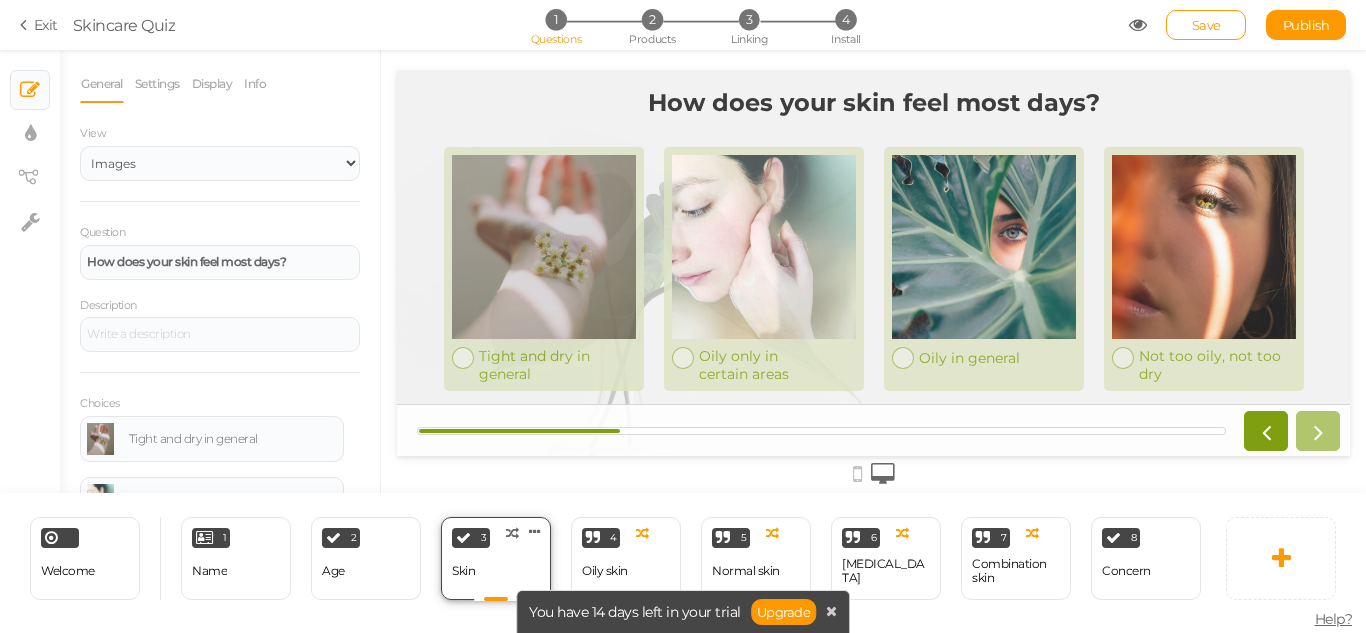 scroll, scrollTop: 0, scrollLeft: 0, axis: both 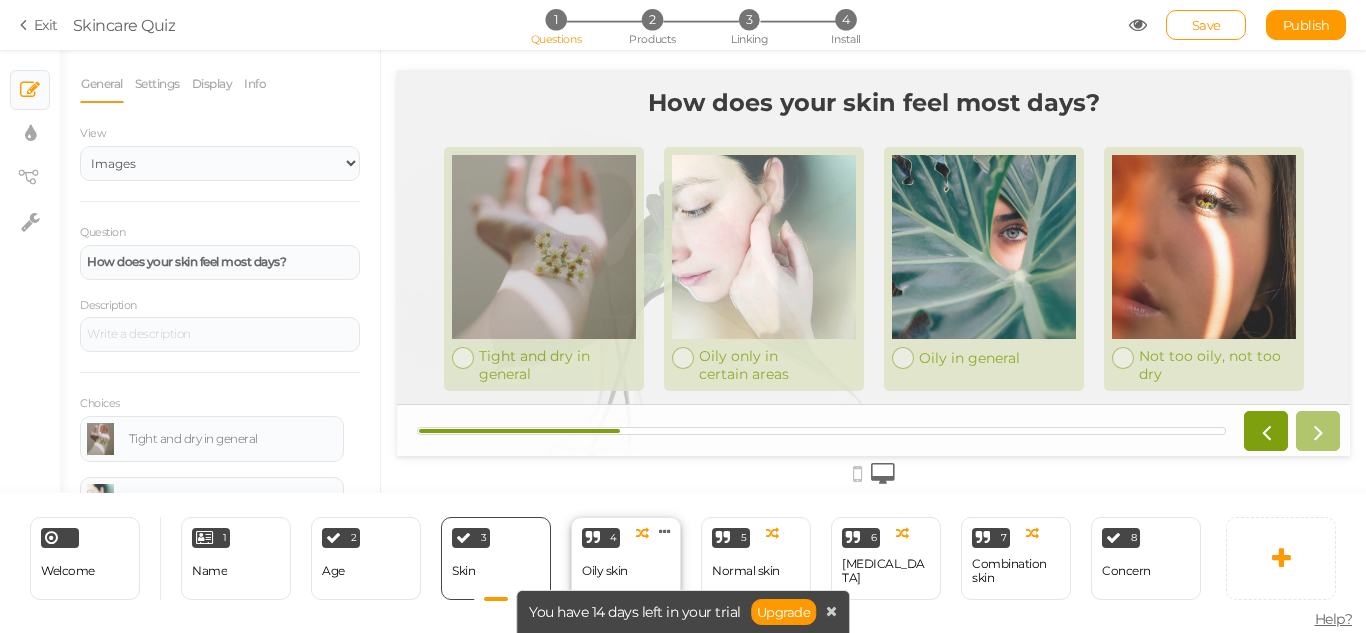 click on "4" at bounding box center [601, 538] 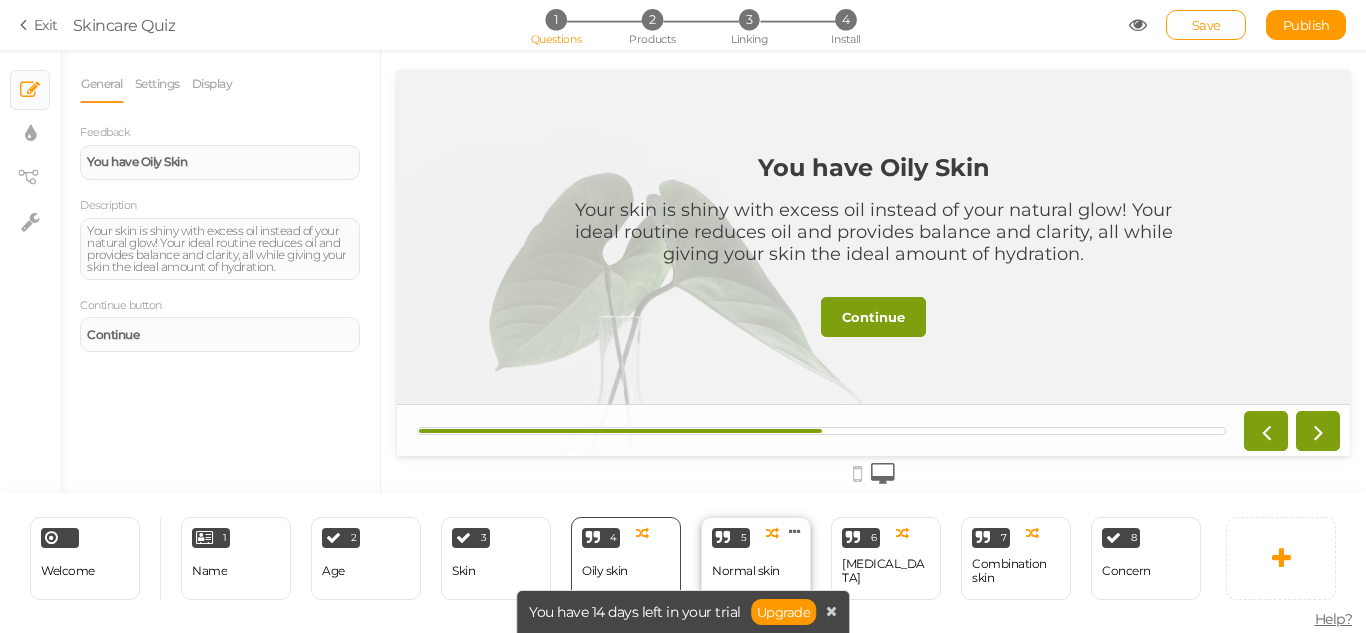 click on "5" at bounding box center [731, 538] 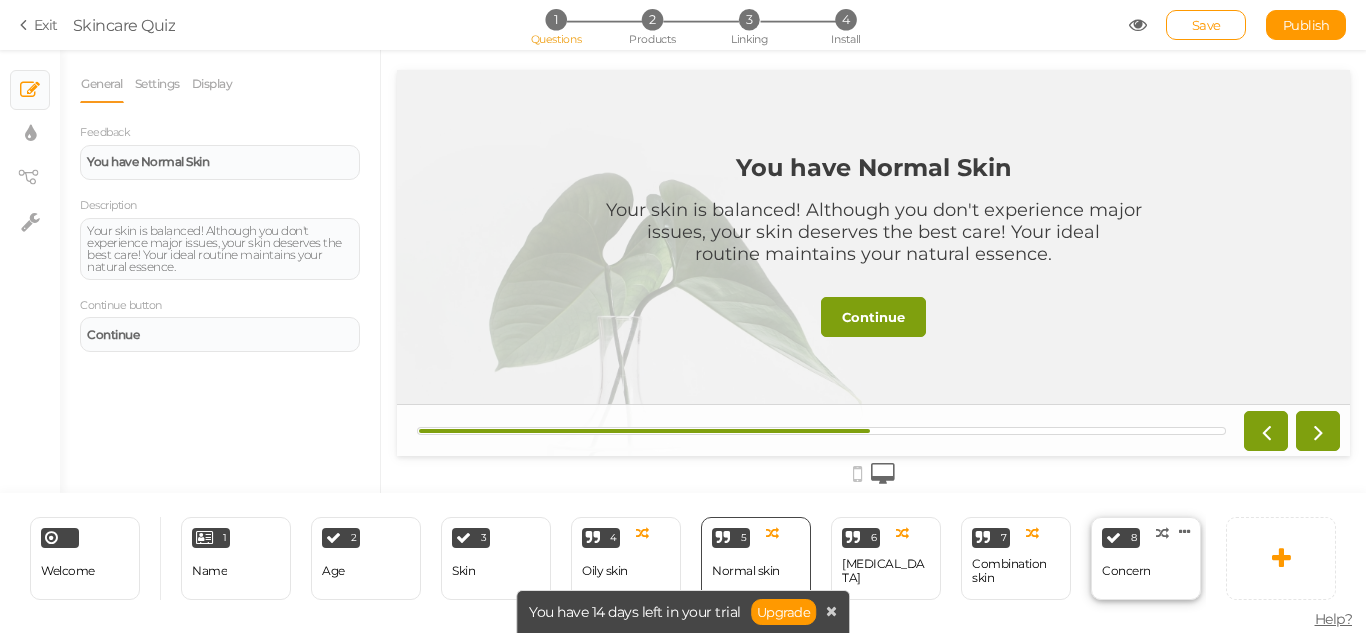 click on "8" at bounding box center [1121, 538] 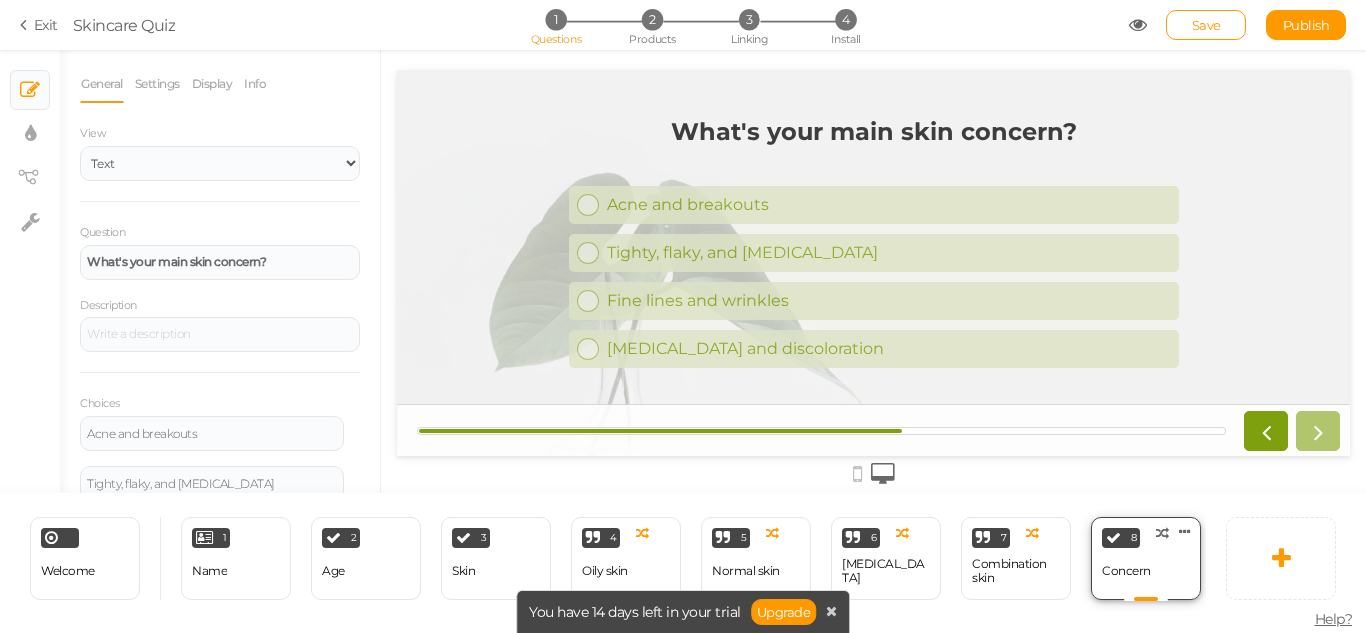 scroll, scrollTop: 0, scrollLeft: 0, axis: both 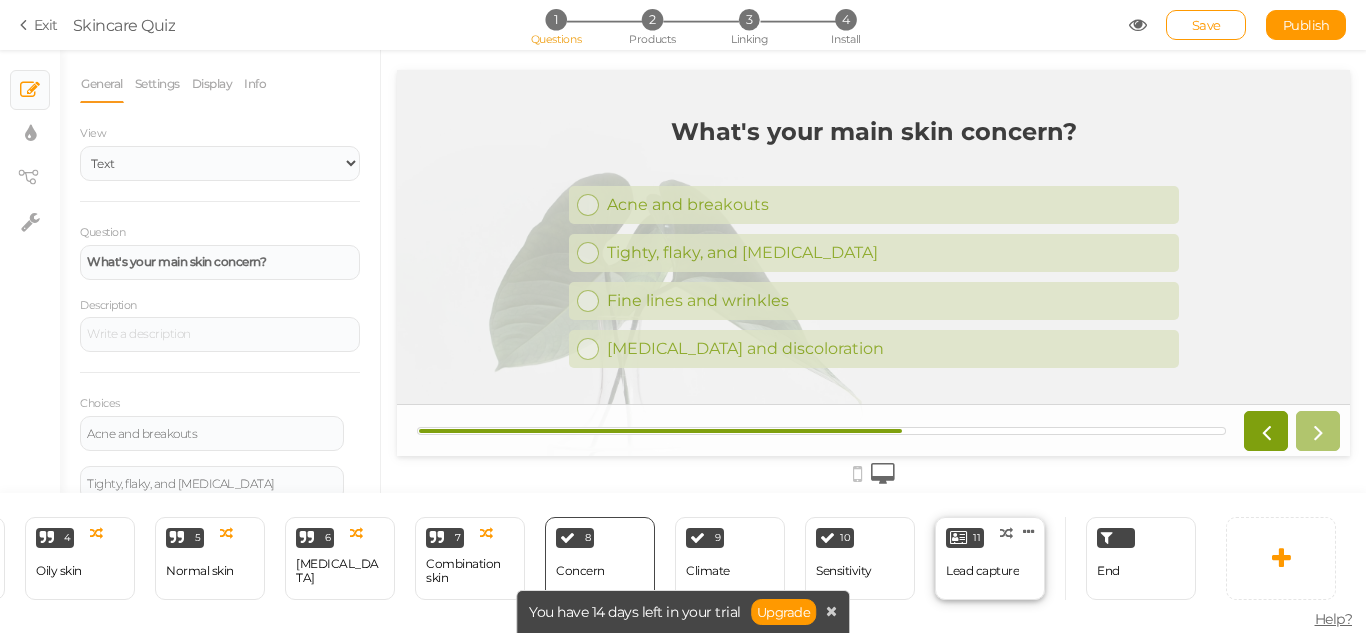 click on "Lead capture" at bounding box center [982, 571] 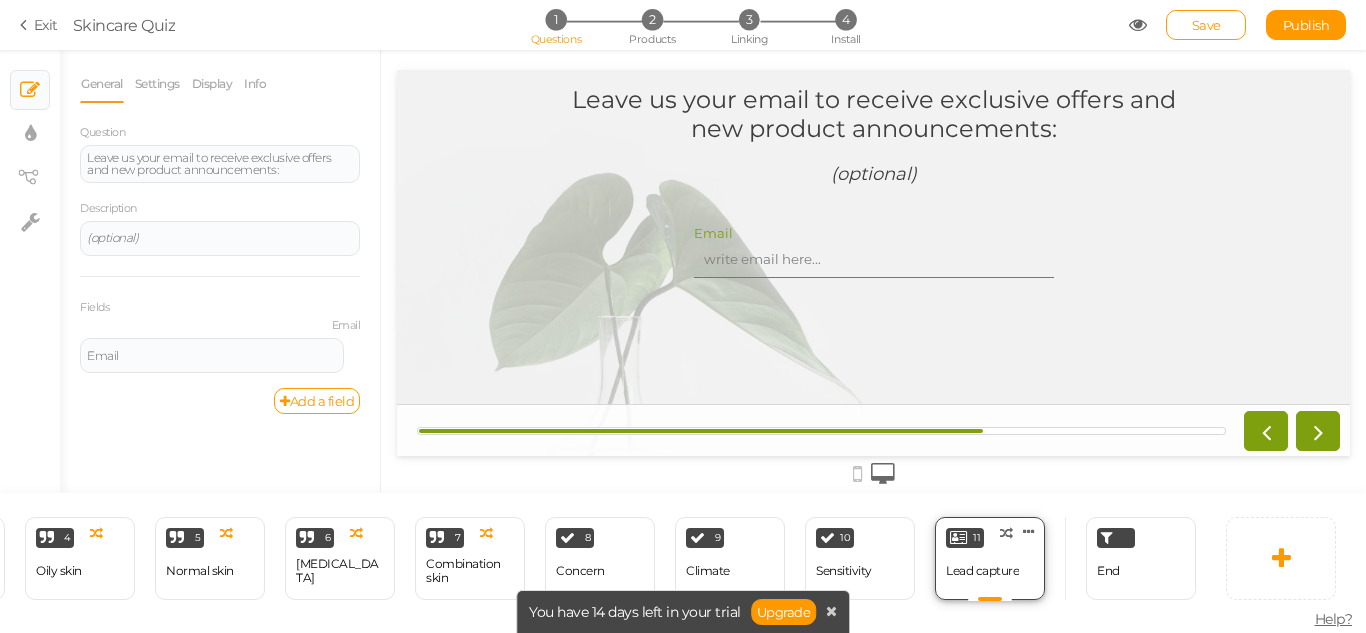 scroll, scrollTop: 0, scrollLeft: 0, axis: both 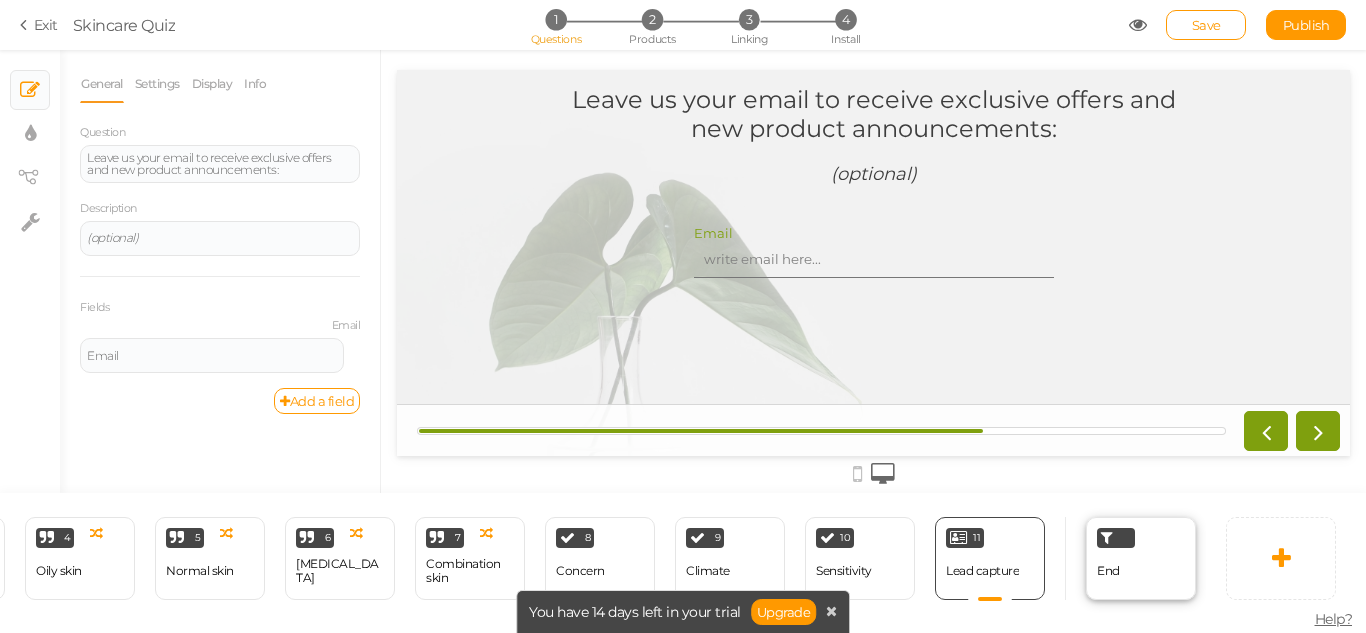 click on "End" at bounding box center (1141, 558) 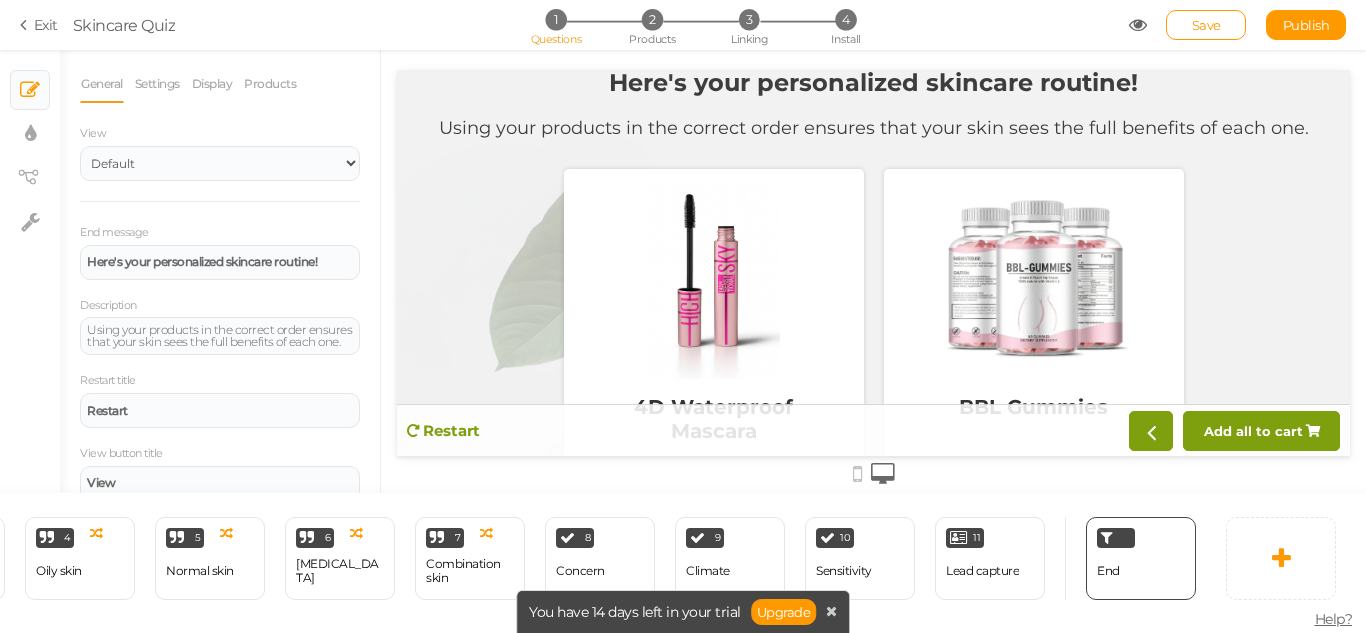 scroll, scrollTop: 0, scrollLeft: 0, axis: both 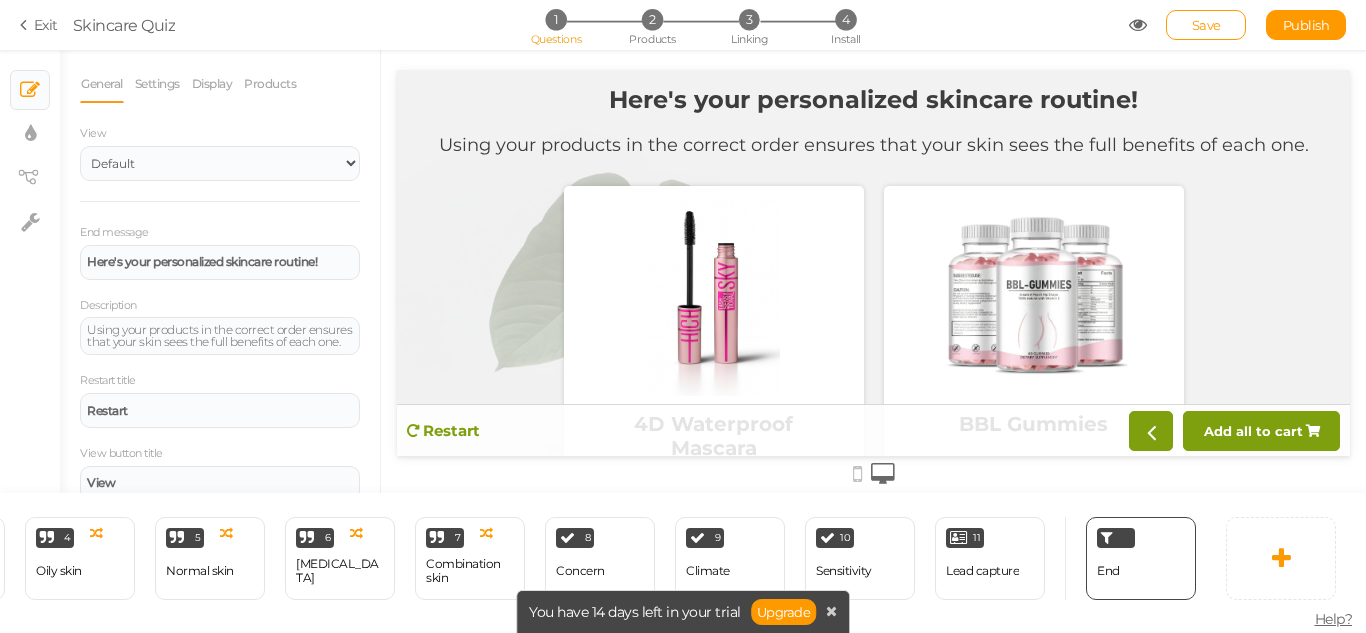click on "Here's your personalized skincare routine!" at bounding box center (873, 99) 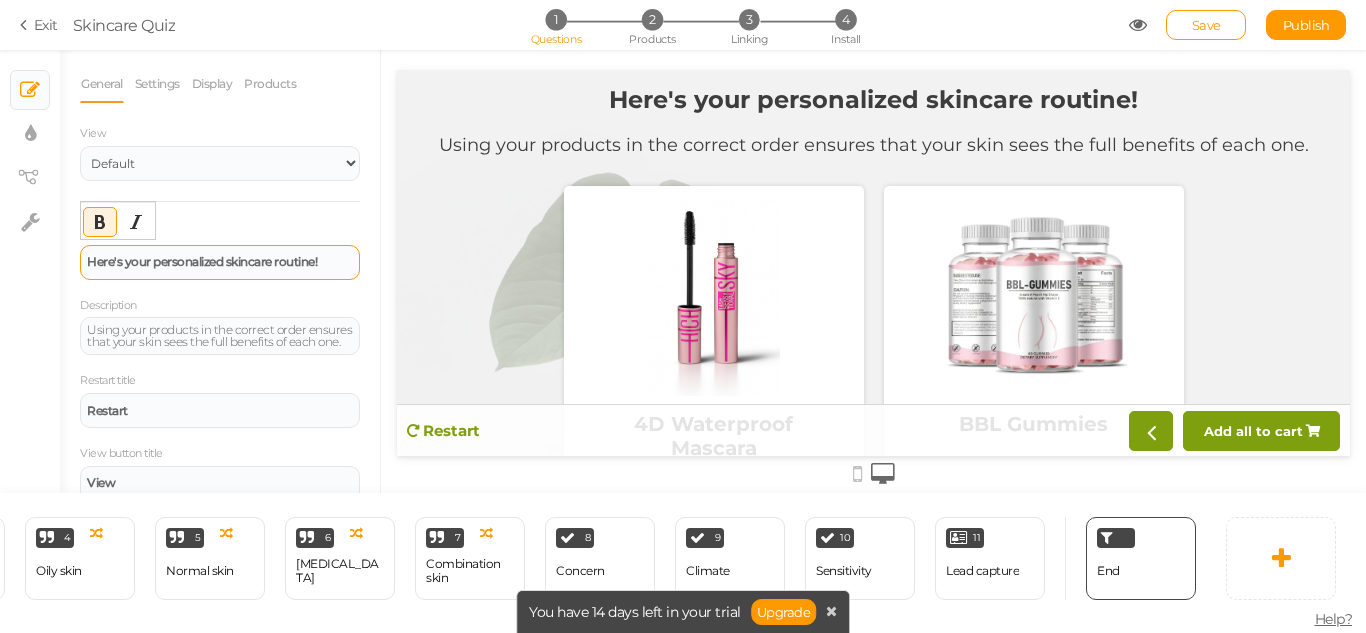 click on "Here's your personalized skincare routine!" at bounding box center [202, 261] 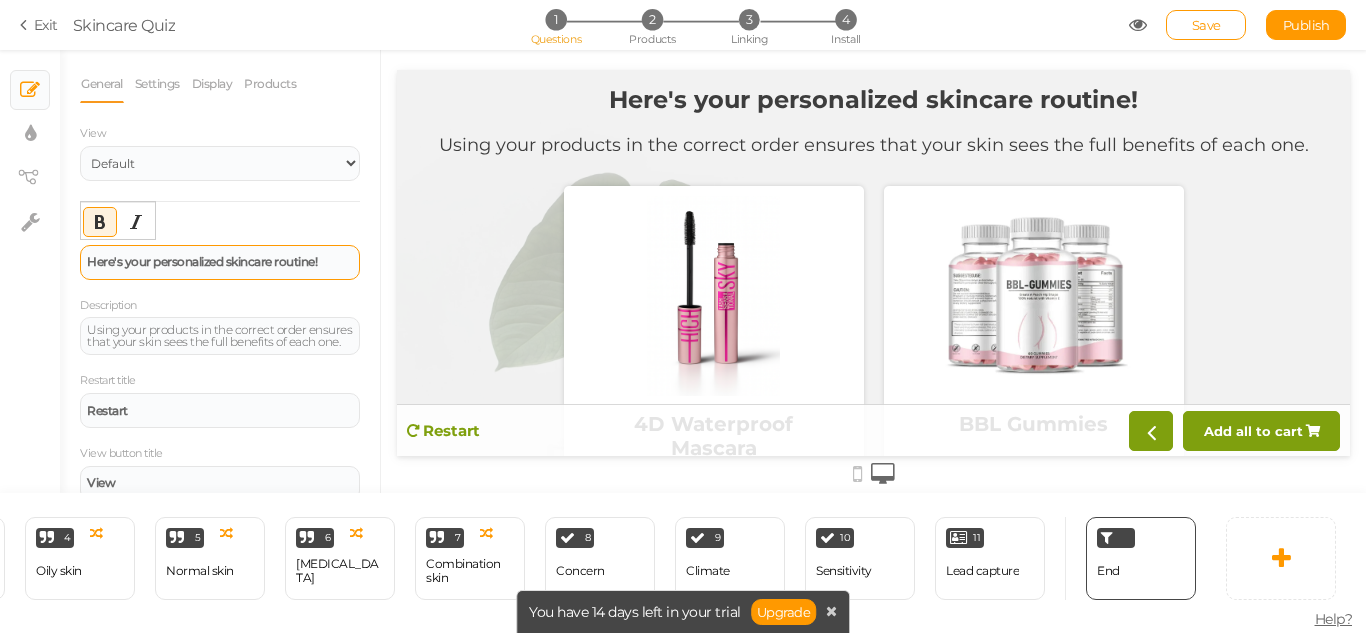 click on "Here's your personalized skincare routine!" at bounding box center [202, 261] 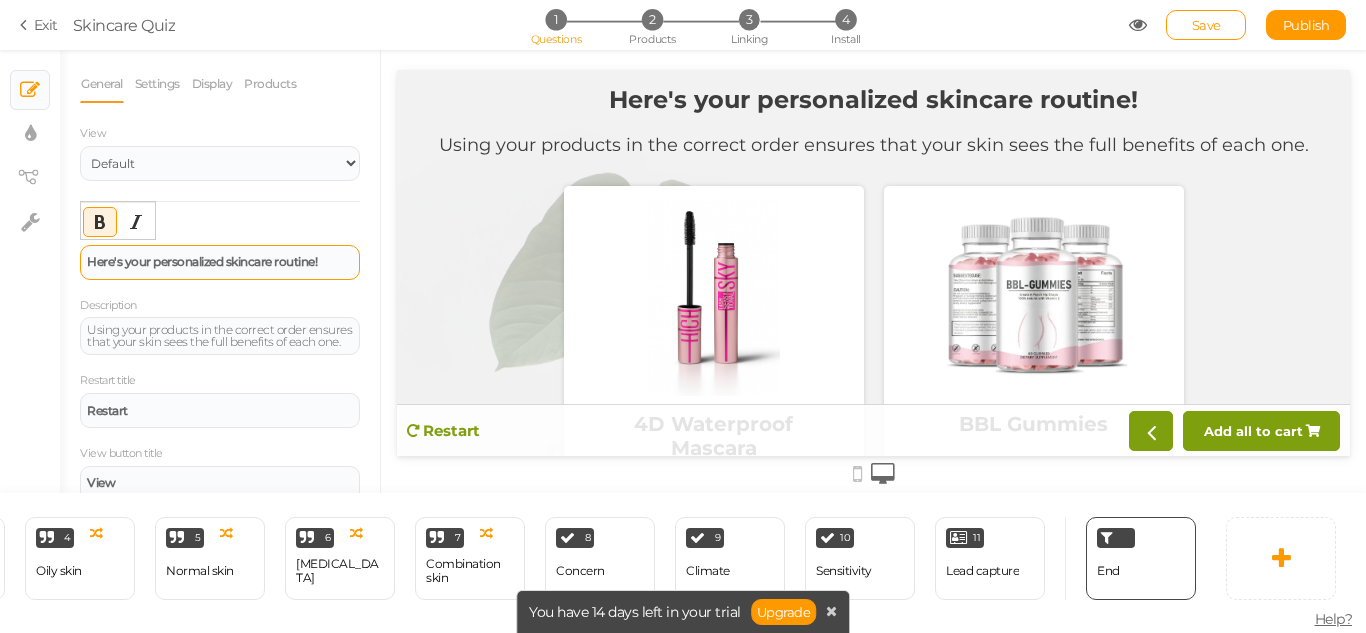 type 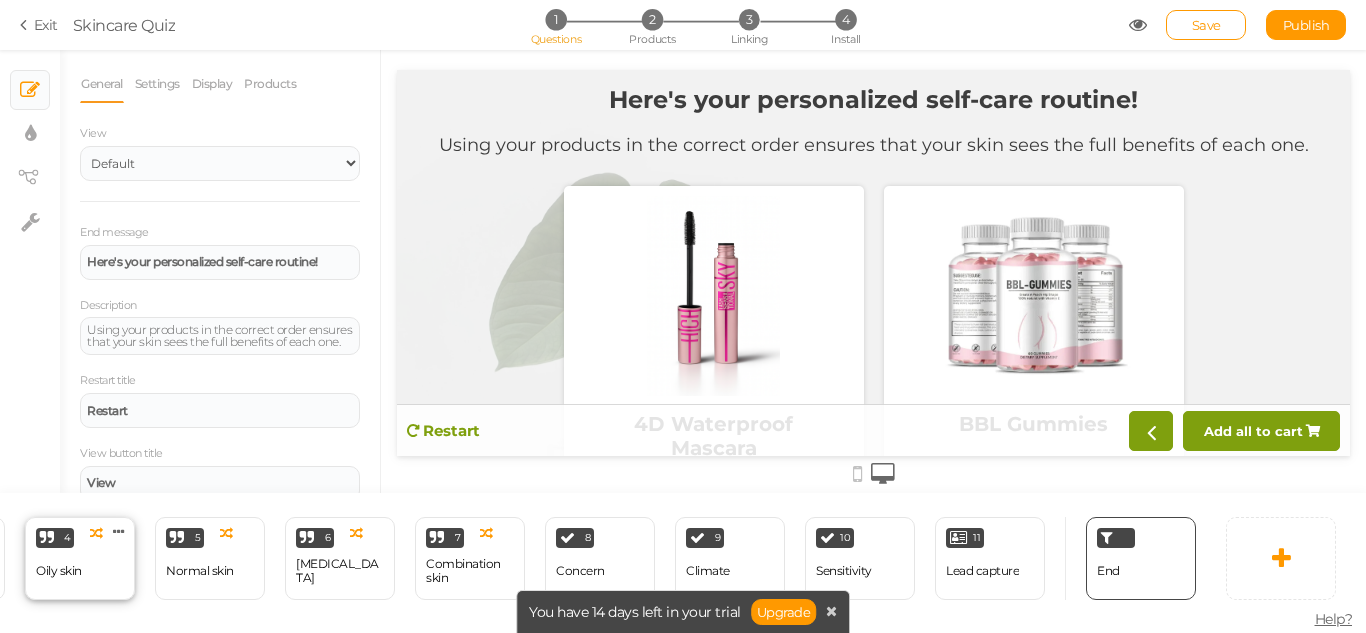 click on "4         Oily skin         × Define the conditions to show this slide.                     Clone             Change type             Delete" at bounding box center (80, 558) 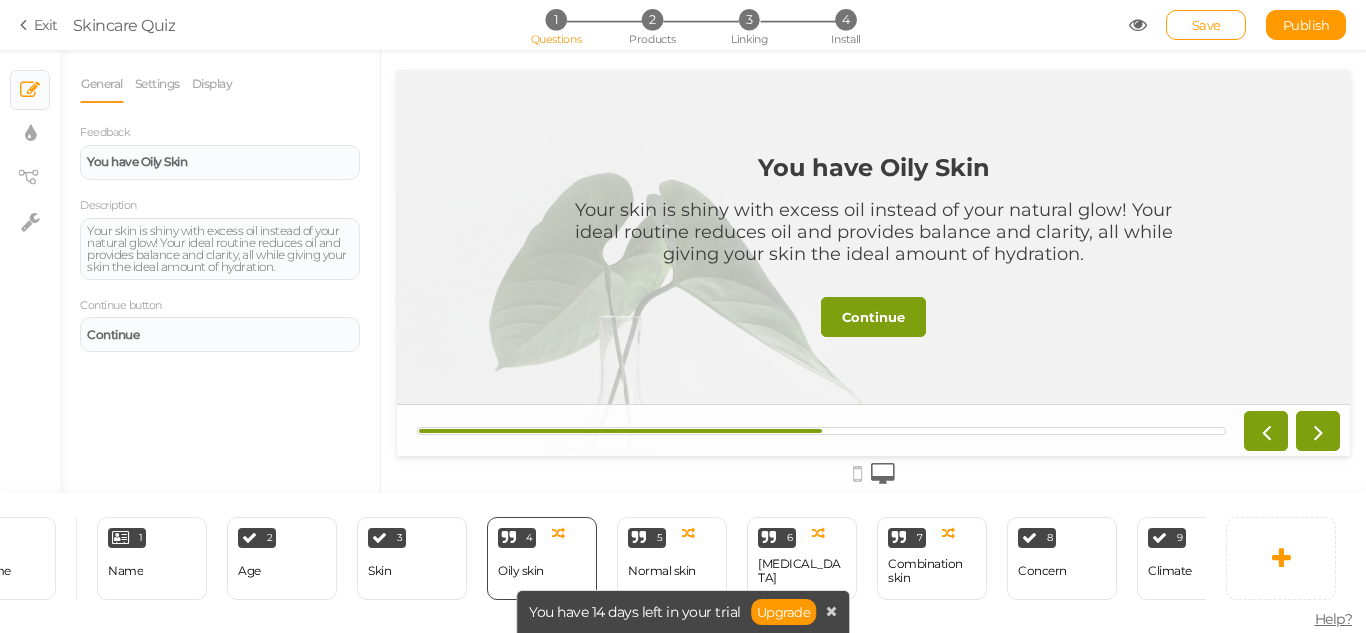 scroll, scrollTop: 0, scrollLeft: 0, axis: both 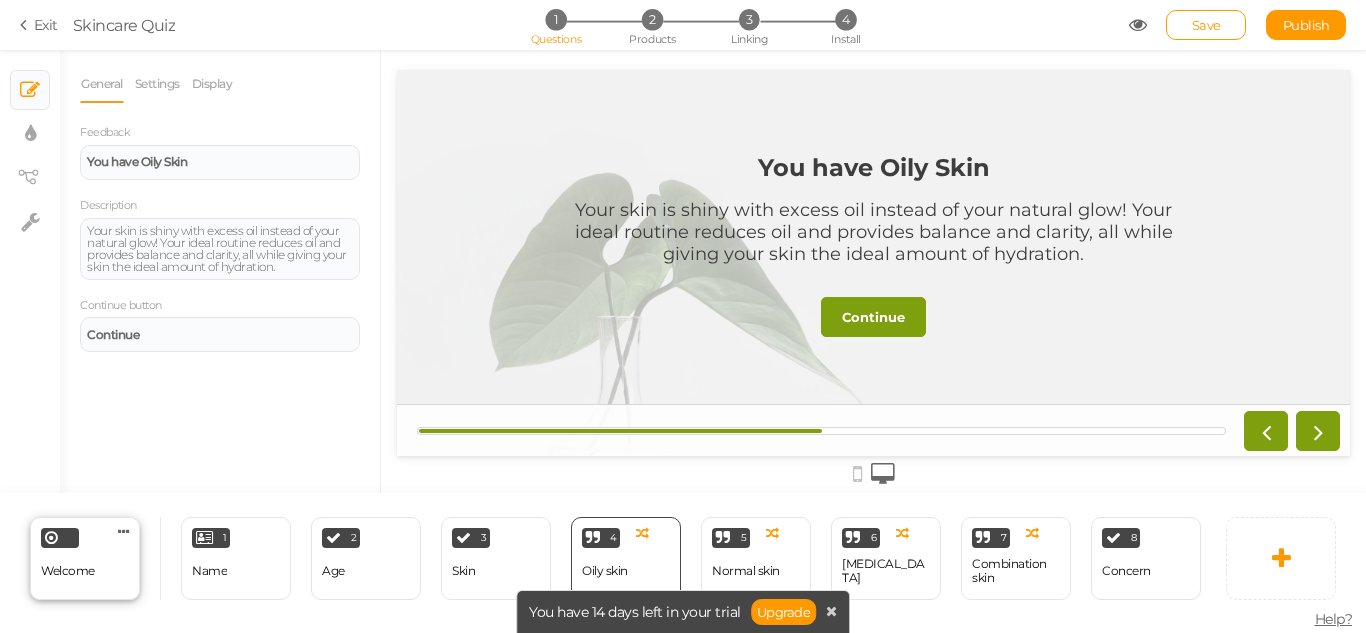 click on "Welcome                       Delete" at bounding box center (85, 558) 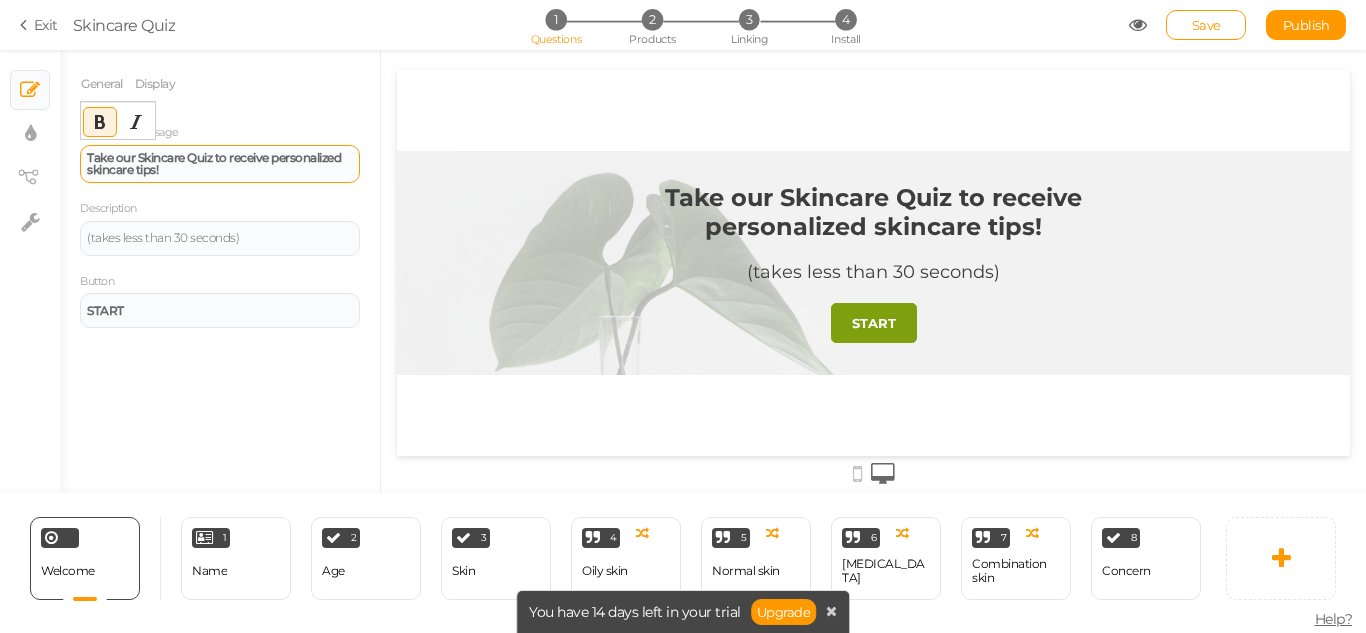 click on "Take our Skincare Quiz to receive personalized skincare tips!" at bounding box center [214, 163] 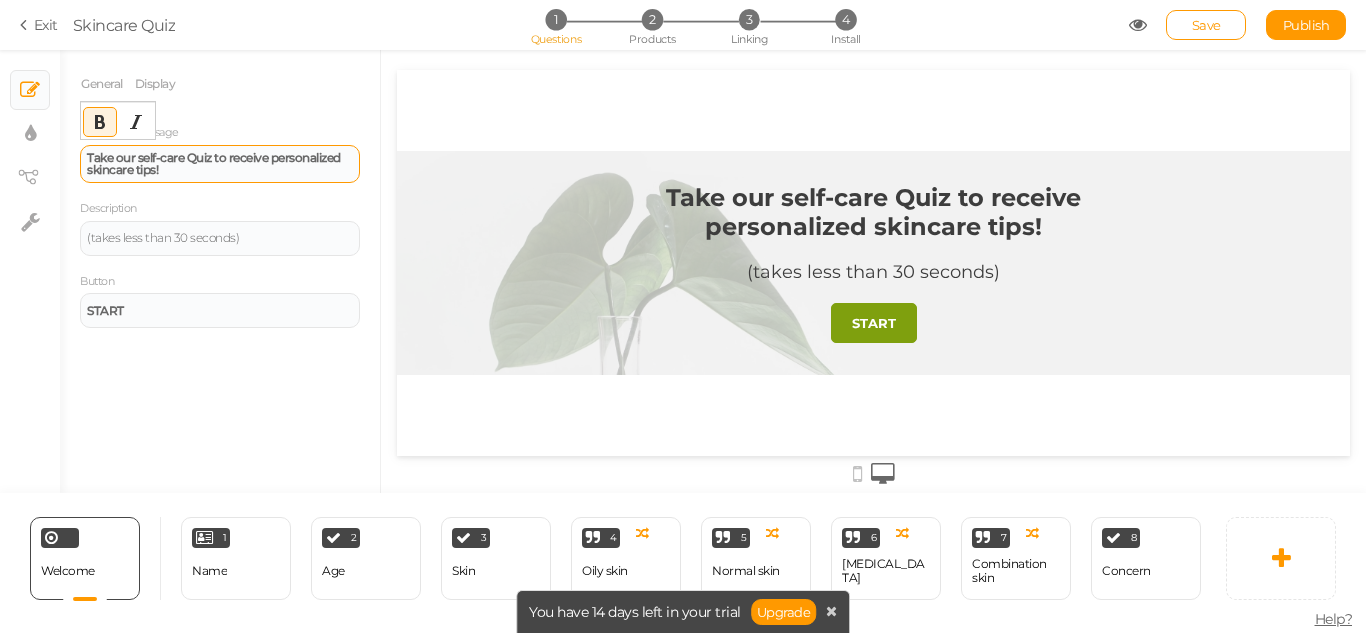 click on "Take our self-care Quiz to receive personalized skincare tips!" at bounding box center [214, 163] 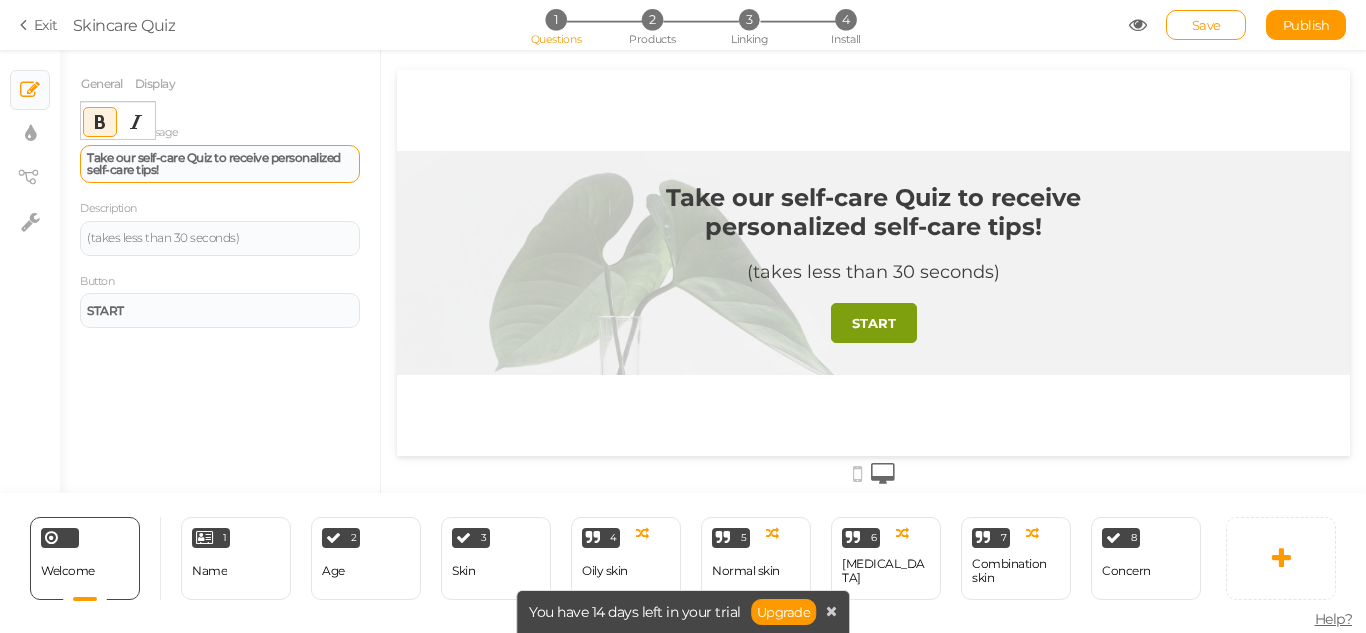 click on "Take our self-care Quiz to receive personalized self-care tips!" at bounding box center [214, 163] 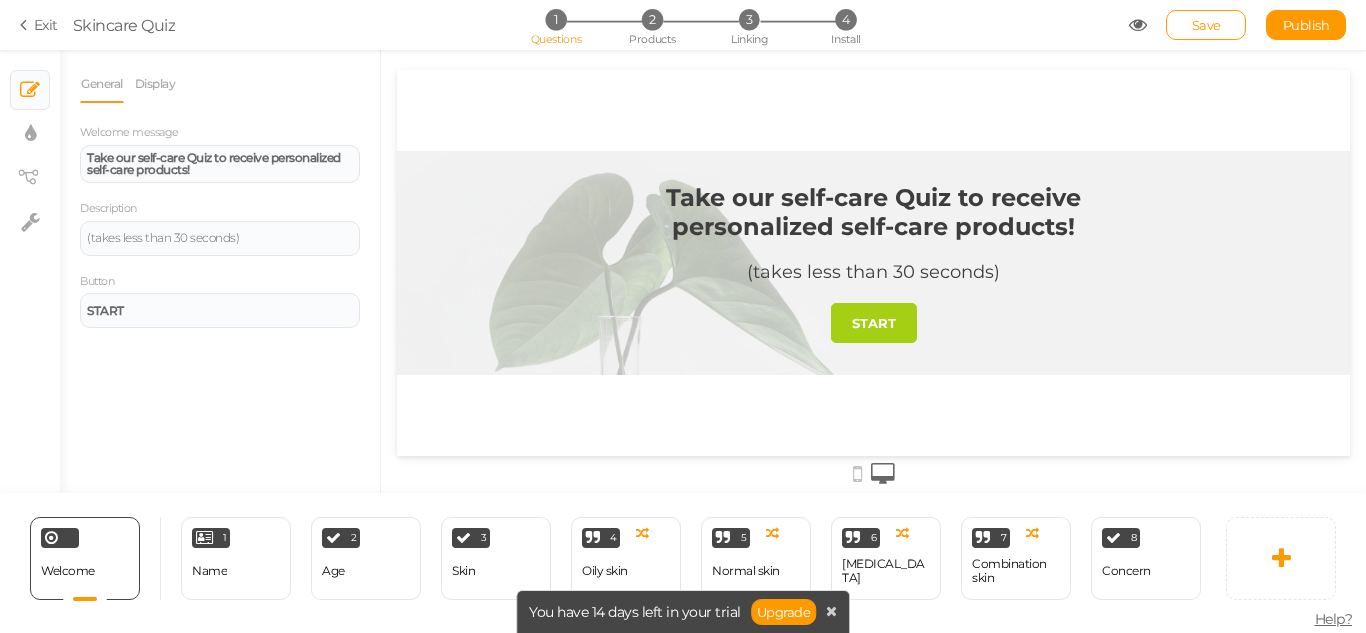click on "START" at bounding box center [874, 323] 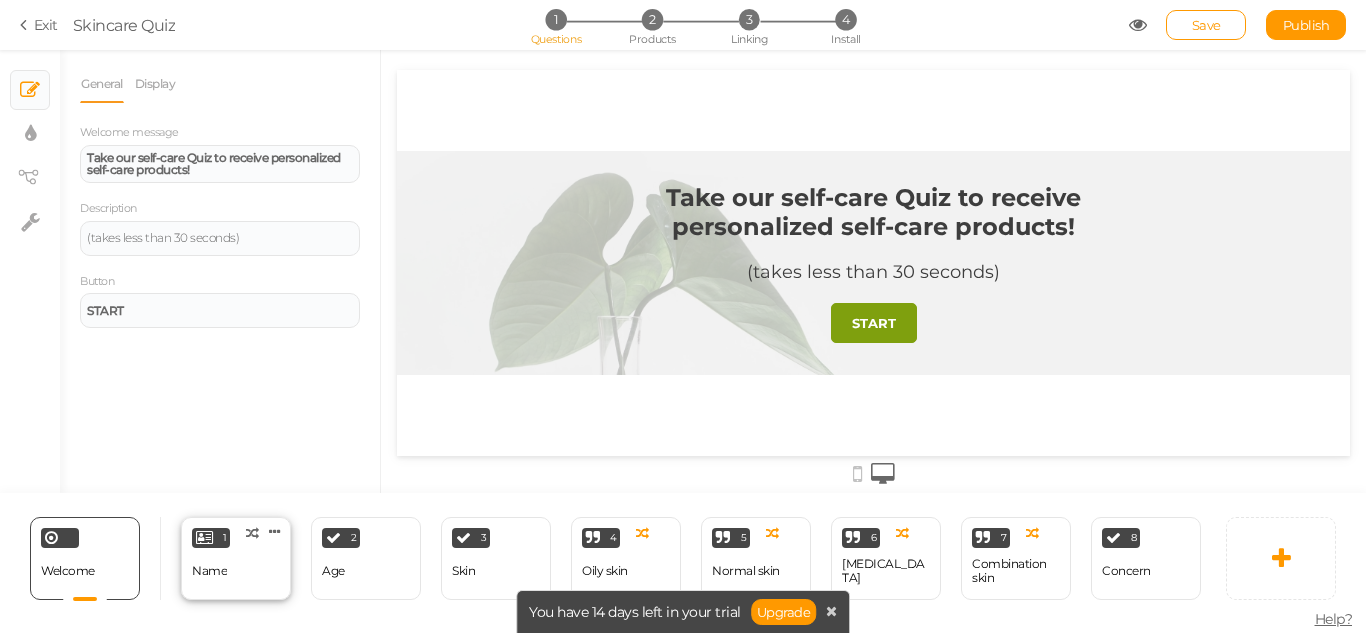 click on "Name" at bounding box center (209, 571) 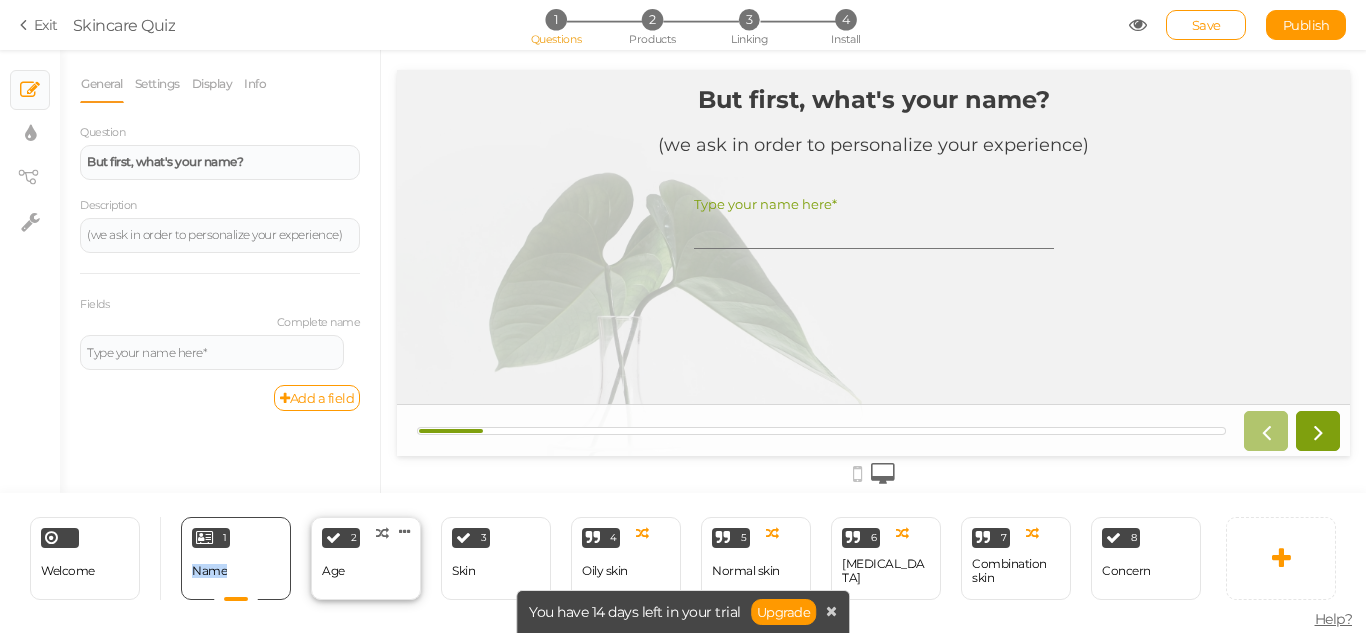 scroll, scrollTop: 0, scrollLeft: 0, axis: both 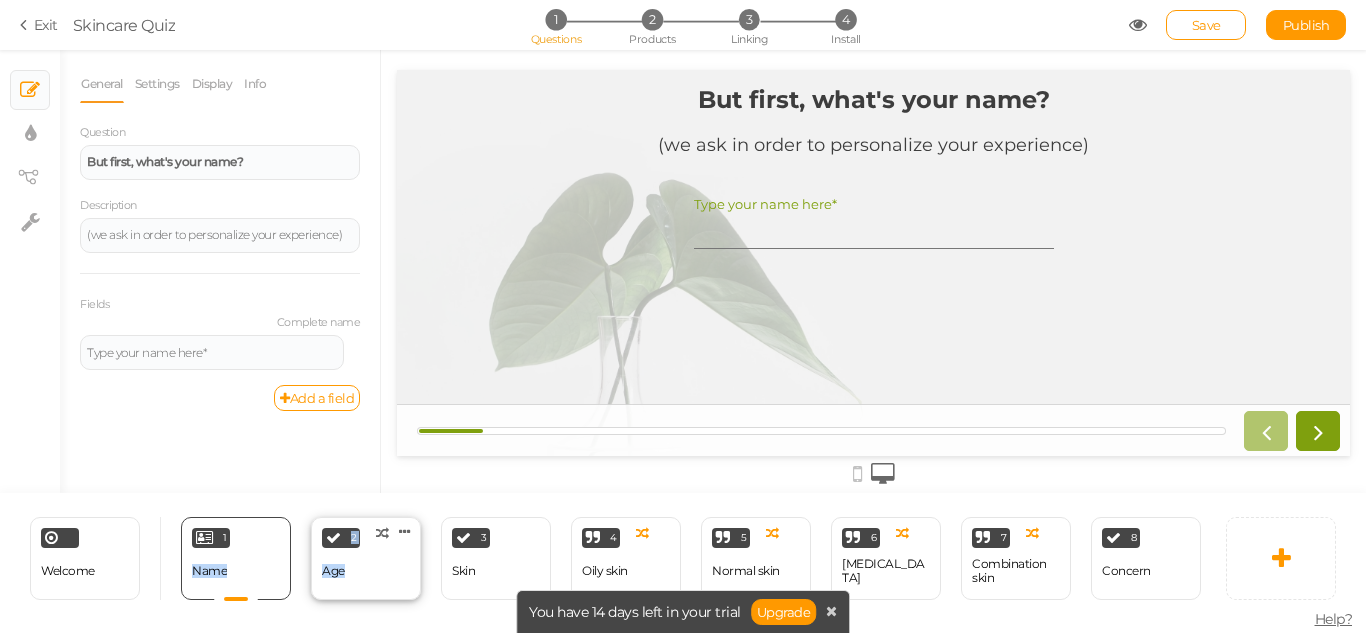 drag, startPoint x: 216, startPoint y: 564, endPoint x: 366, endPoint y: 559, distance: 150.08331 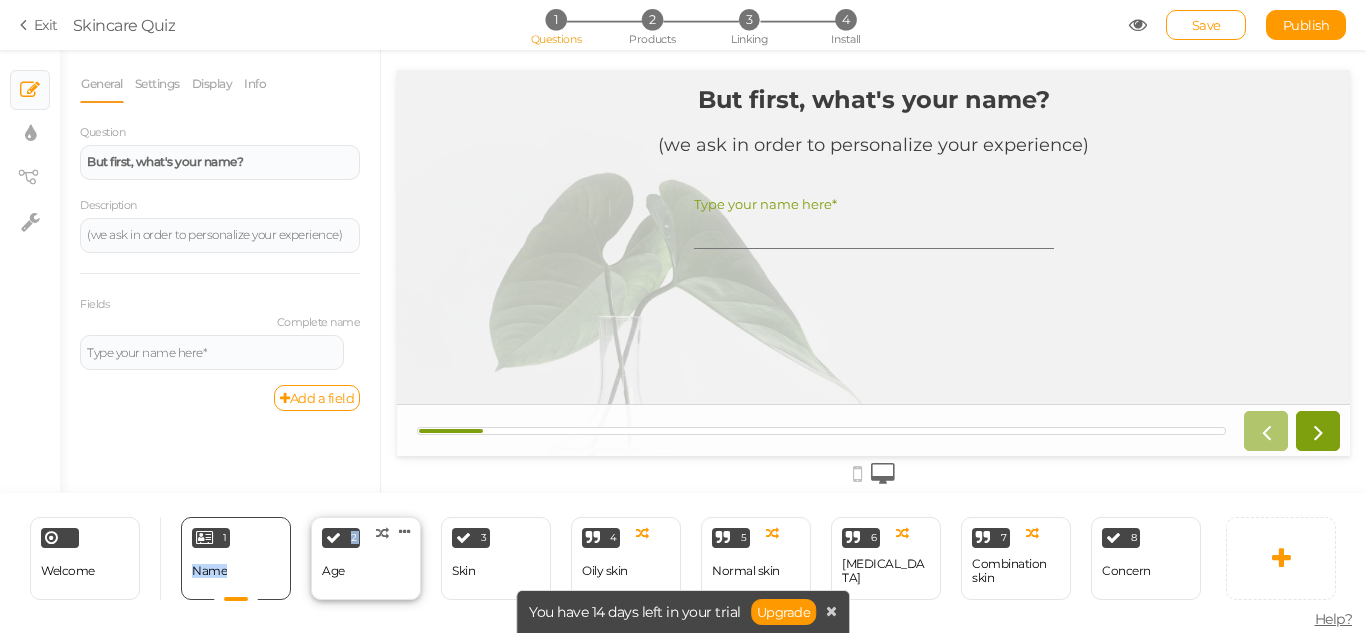 click on "2         Age         × Define the conditions to show this slide.                     Clone             Change type             Delete" at bounding box center [366, 558] 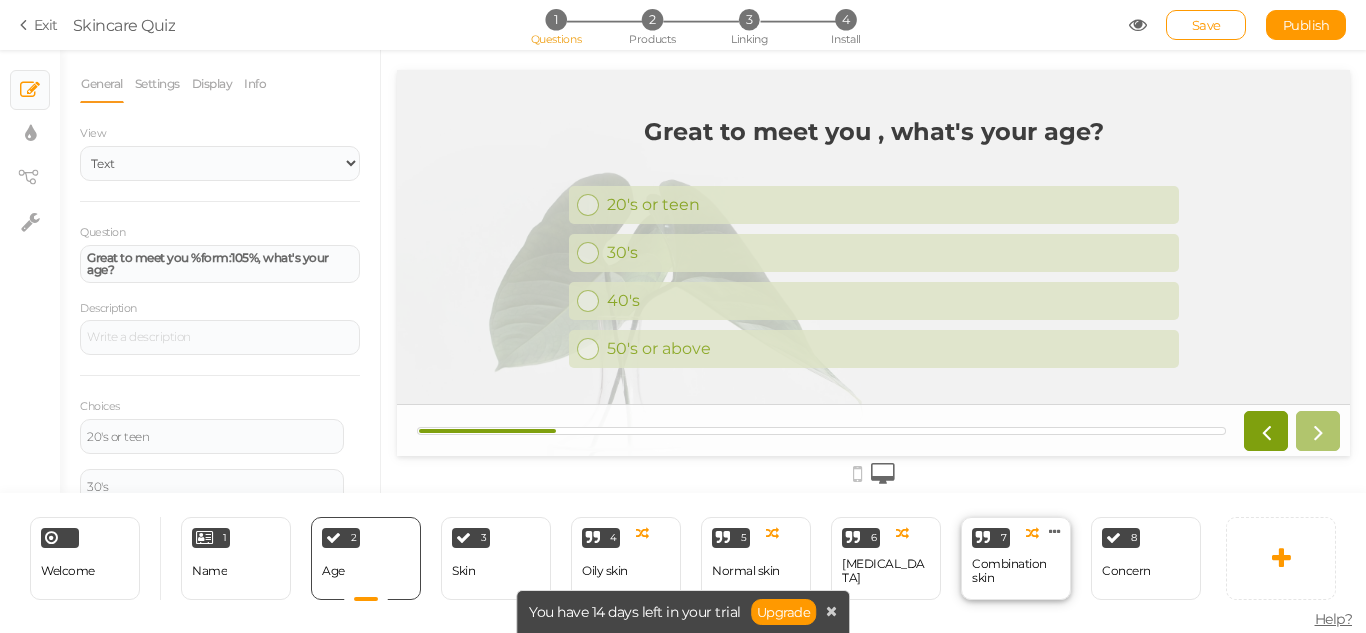 scroll, scrollTop: 0, scrollLeft: 0, axis: both 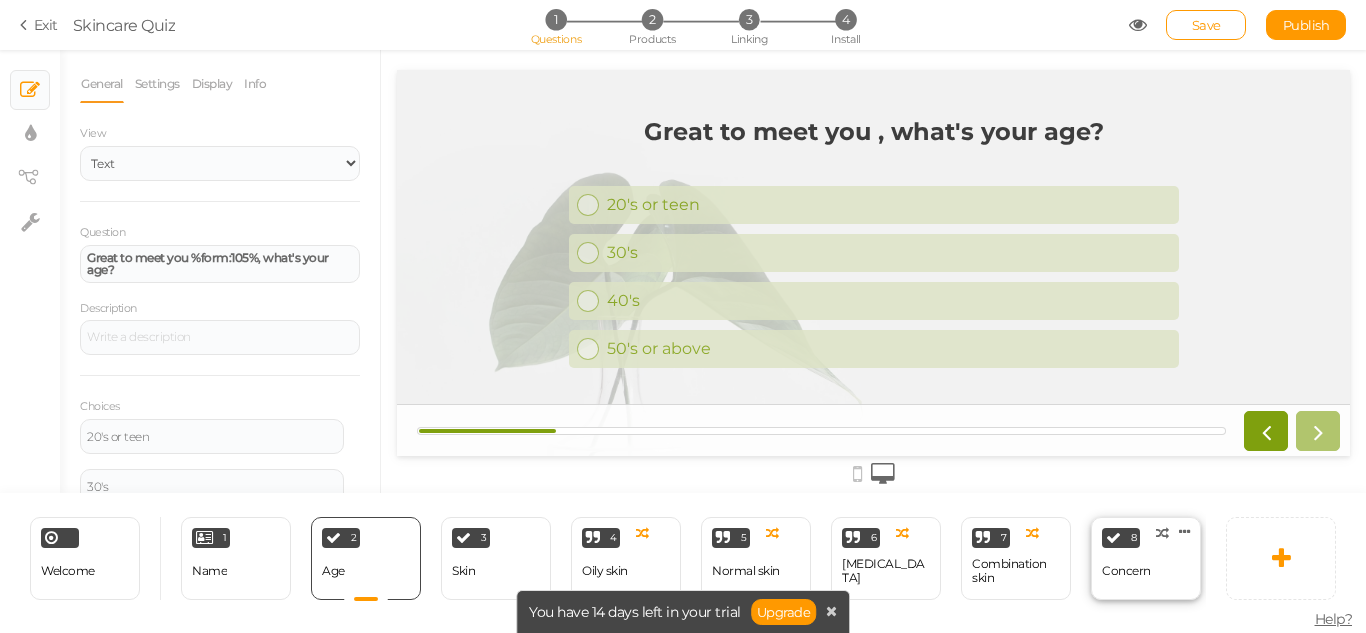 click on "Concern" at bounding box center (1126, 571) 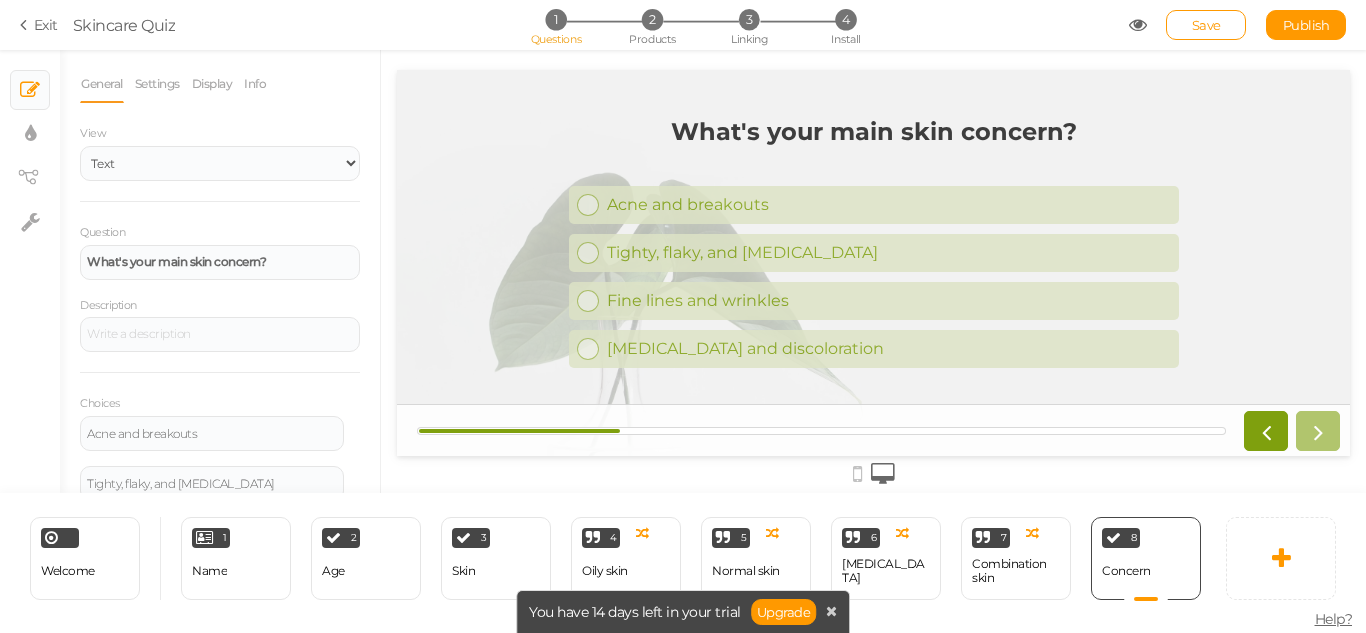 scroll, scrollTop: 0, scrollLeft: 0, axis: both 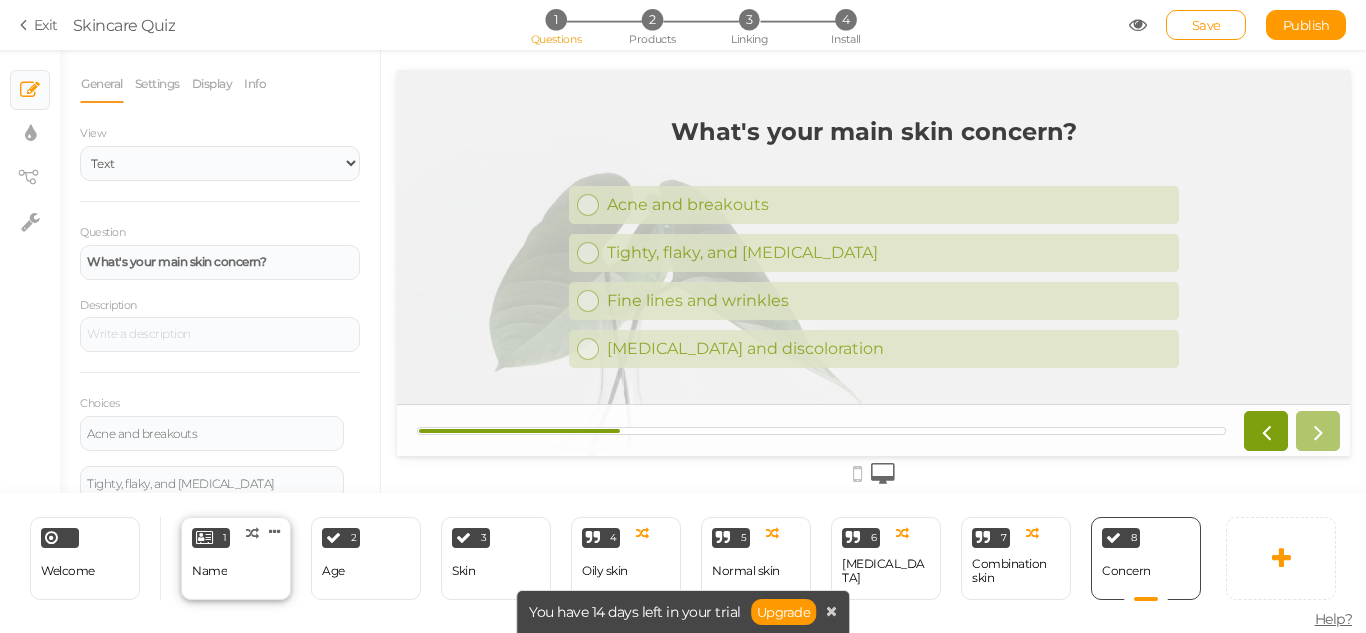 click on "1         Name         × Define the conditions to show this slide.                     Clone             Change type             Delete" at bounding box center [236, 558] 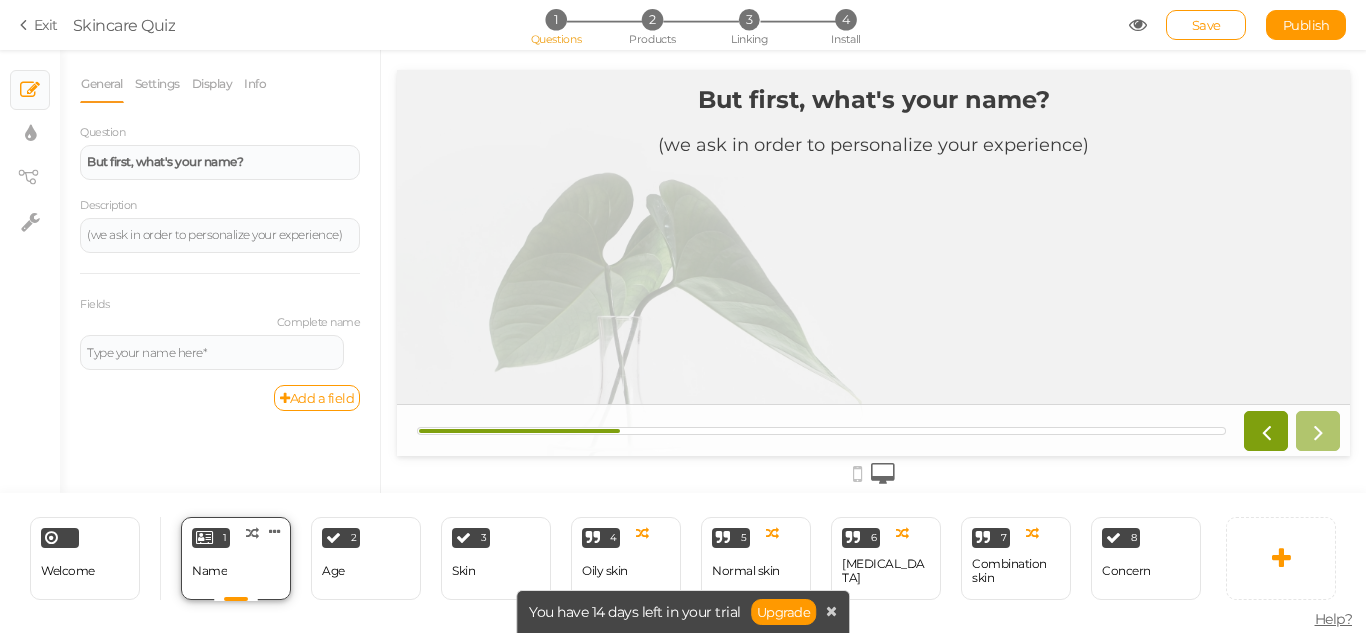 scroll, scrollTop: 0, scrollLeft: 0, axis: both 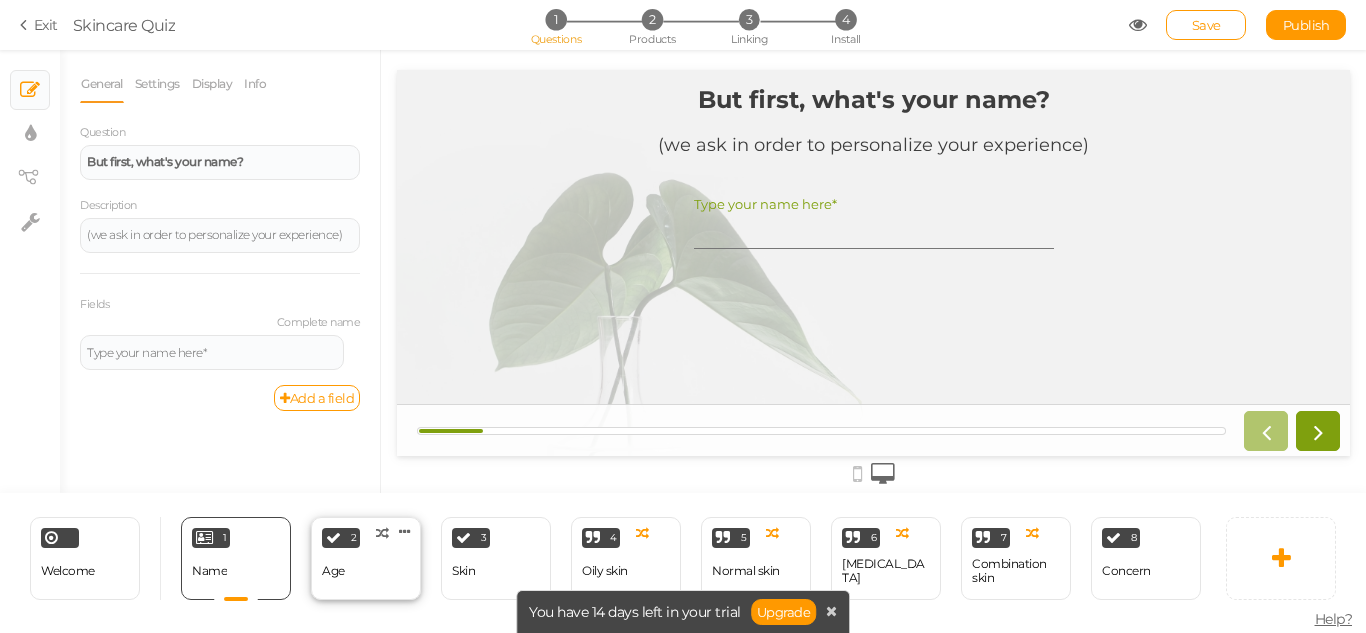 click on "2         Age         × Define the conditions to show this slide.                     Clone             Change type             Delete" at bounding box center (366, 558) 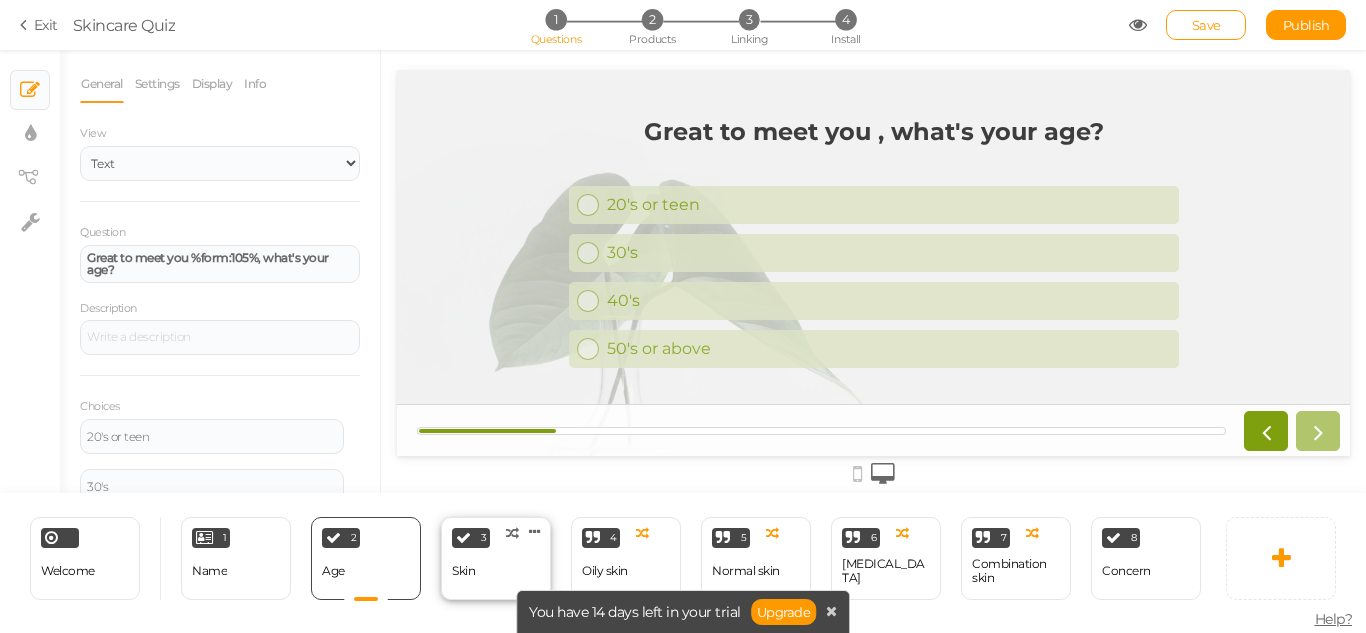 scroll, scrollTop: 0, scrollLeft: 0, axis: both 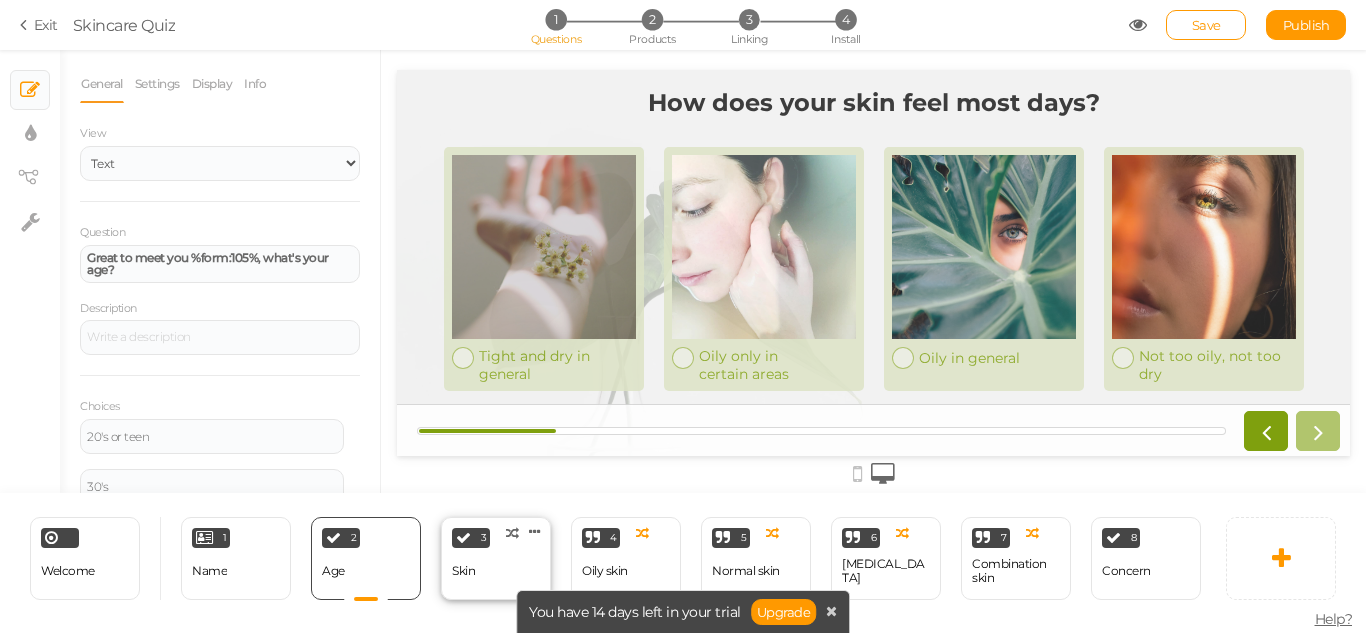 select on "2" 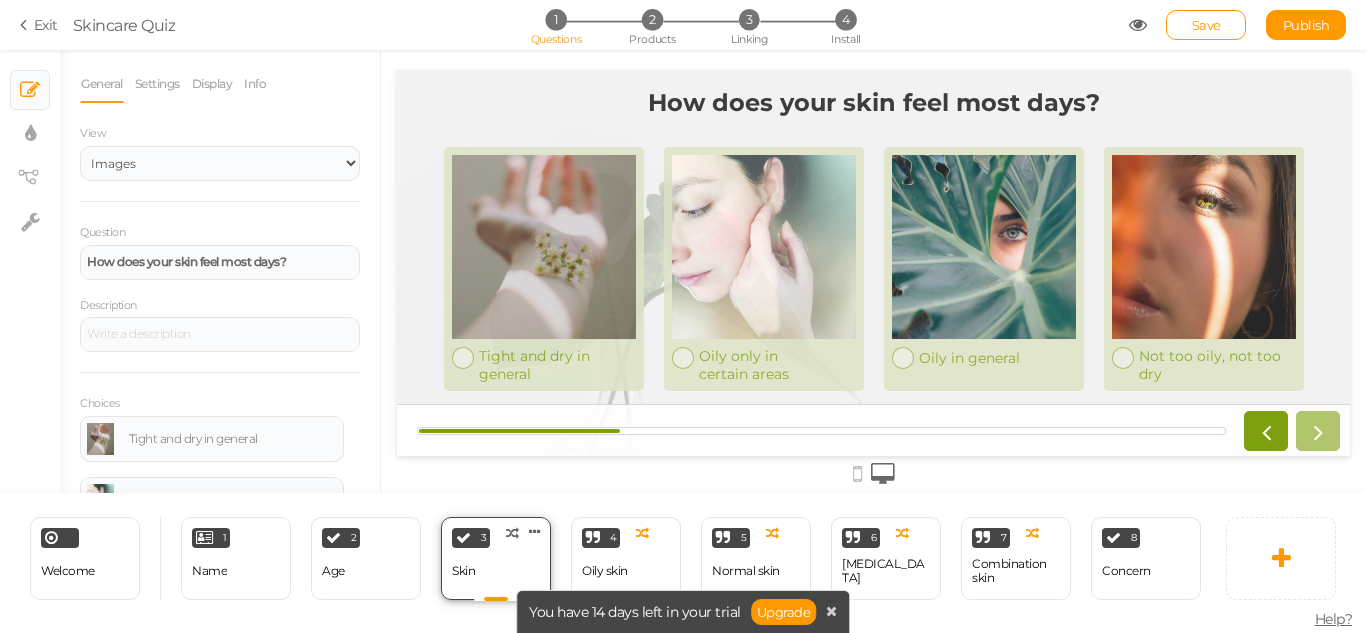 scroll, scrollTop: 0, scrollLeft: 0, axis: both 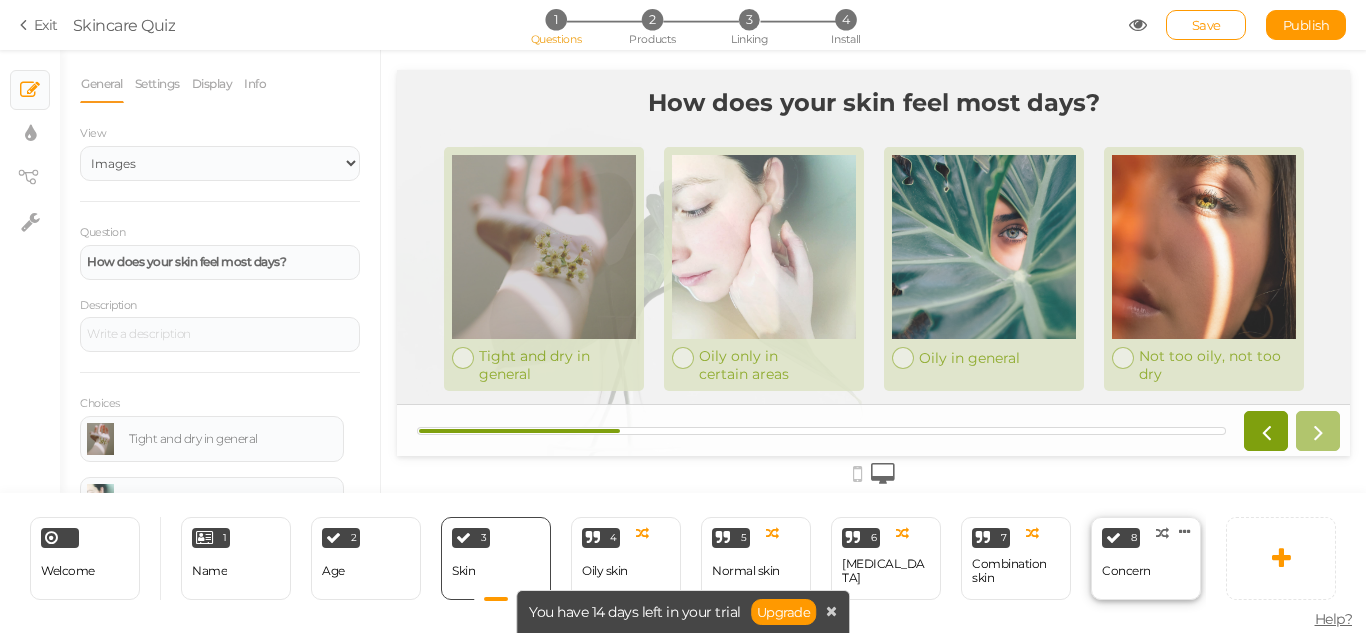 click on "Concern" at bounding box center (1126, 571) 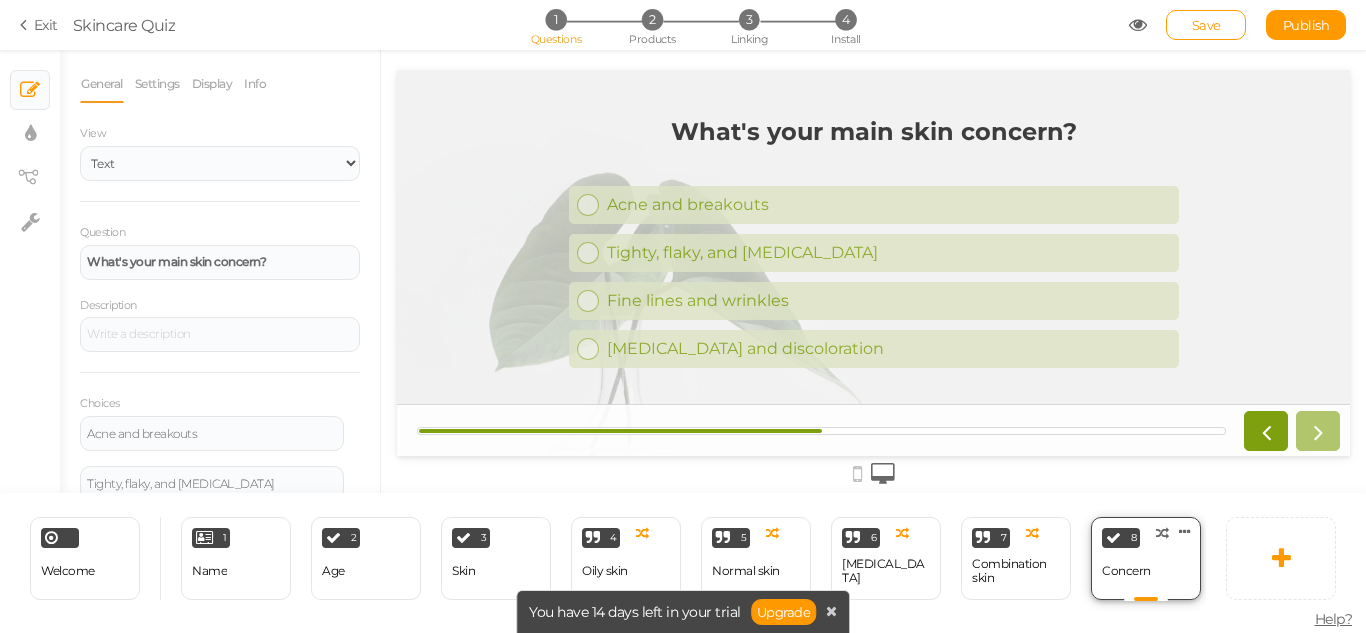 scroll, scrollTop: 0, scrollLeft: 0, axis: both 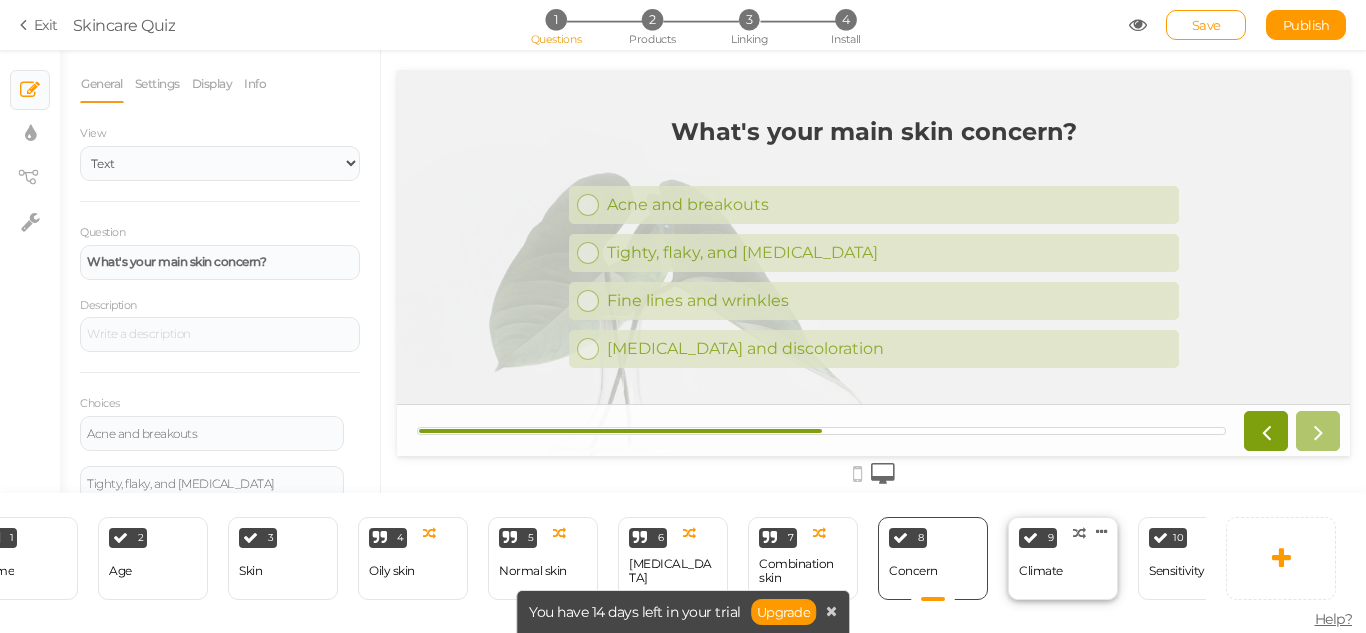 click on "9         Climate         × Define the conditions to show this slide.                     Clone             Change type             Delete" at bounding box center (1063, 558) 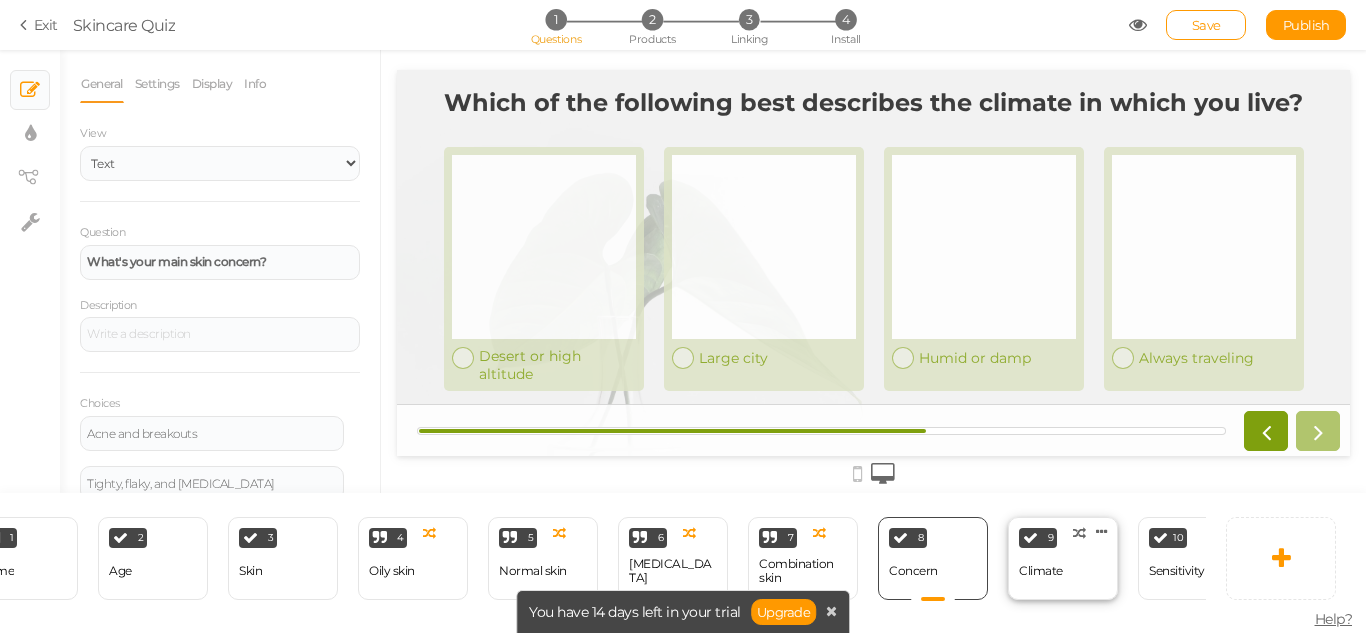 select on "2" 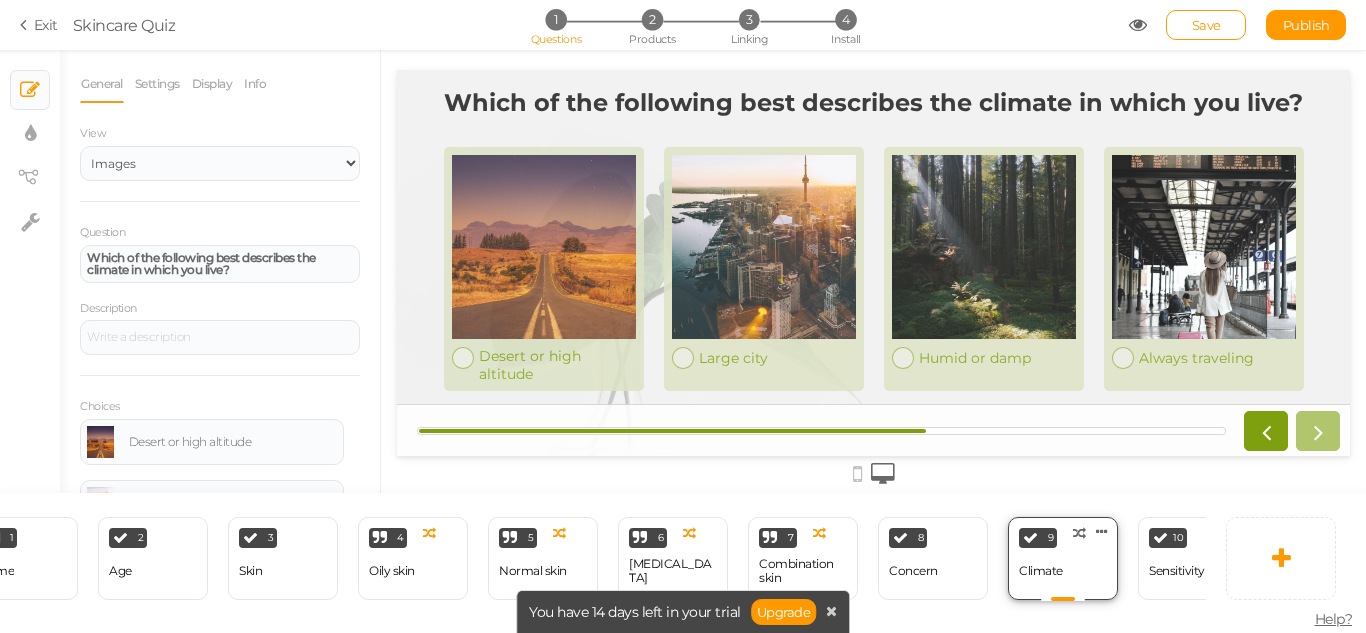 scroll, scrollTop: 0, scrollLeft: 0, axis: both 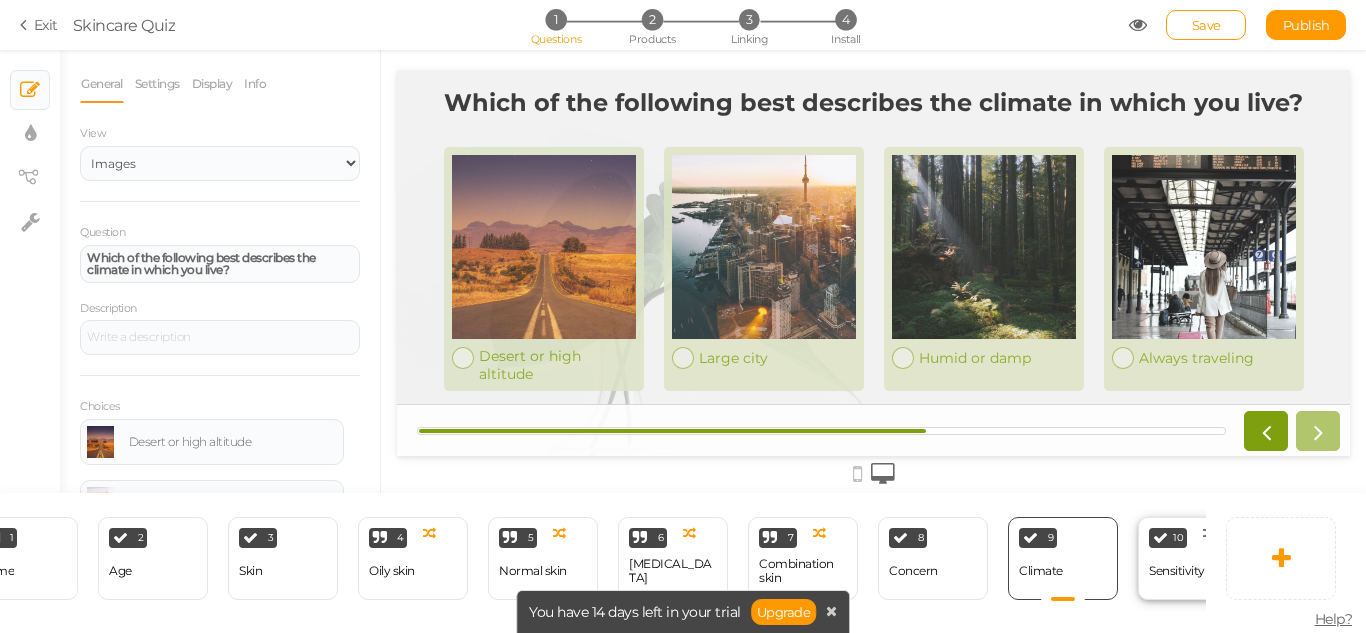 click on "Sensitivity" at bounding box center (1177, 571) 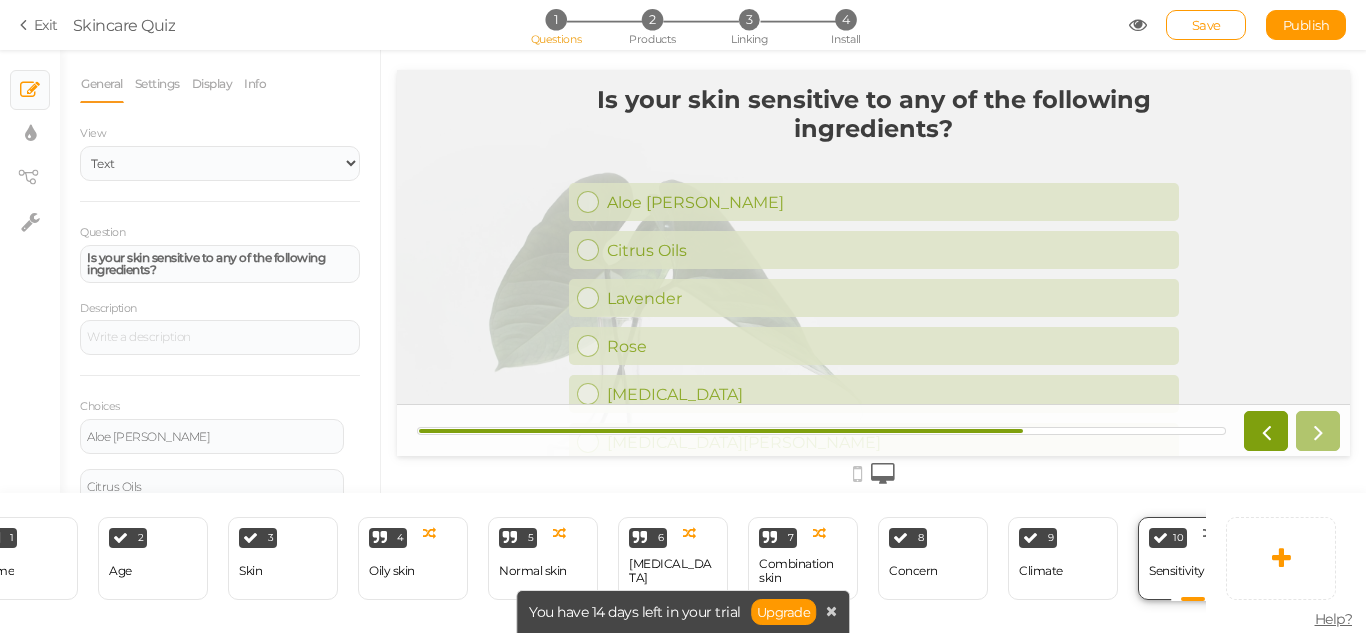 scroll, scrollTop: 0, scrollLeft: 0, axis: both 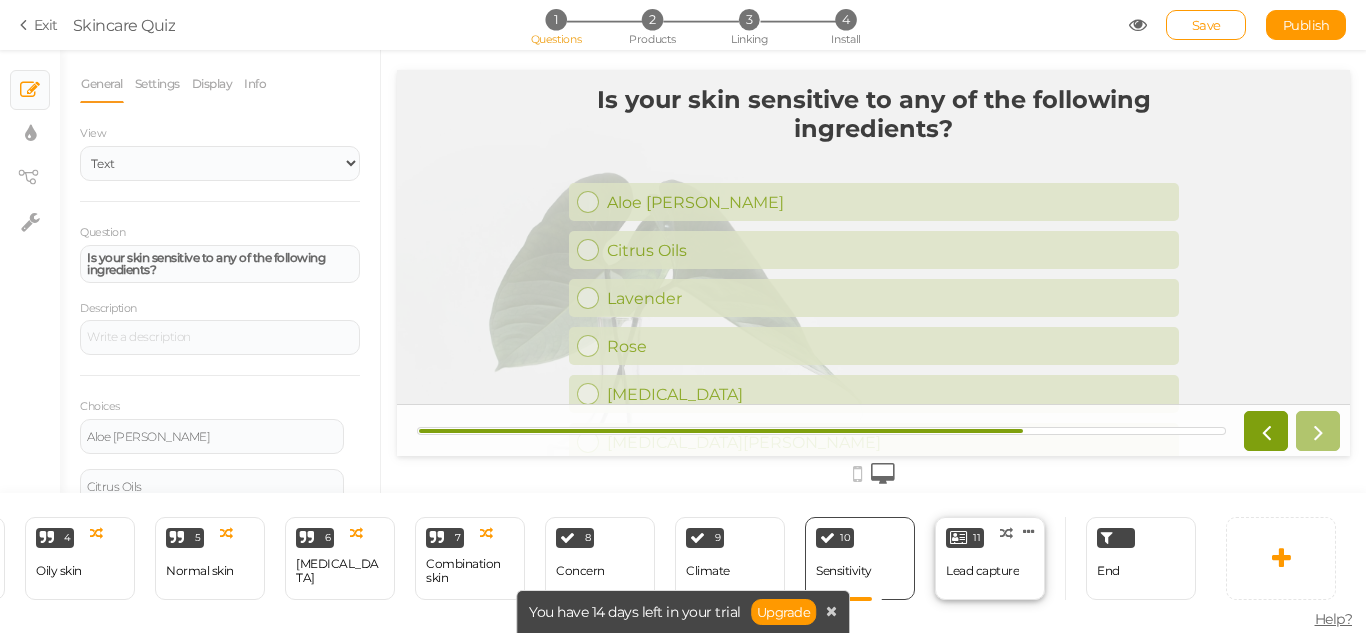 click on "11         Lead capture         × Define the conditions to show this slide.                     Clone             Change type             Delete" at bounding box center (990, 558) 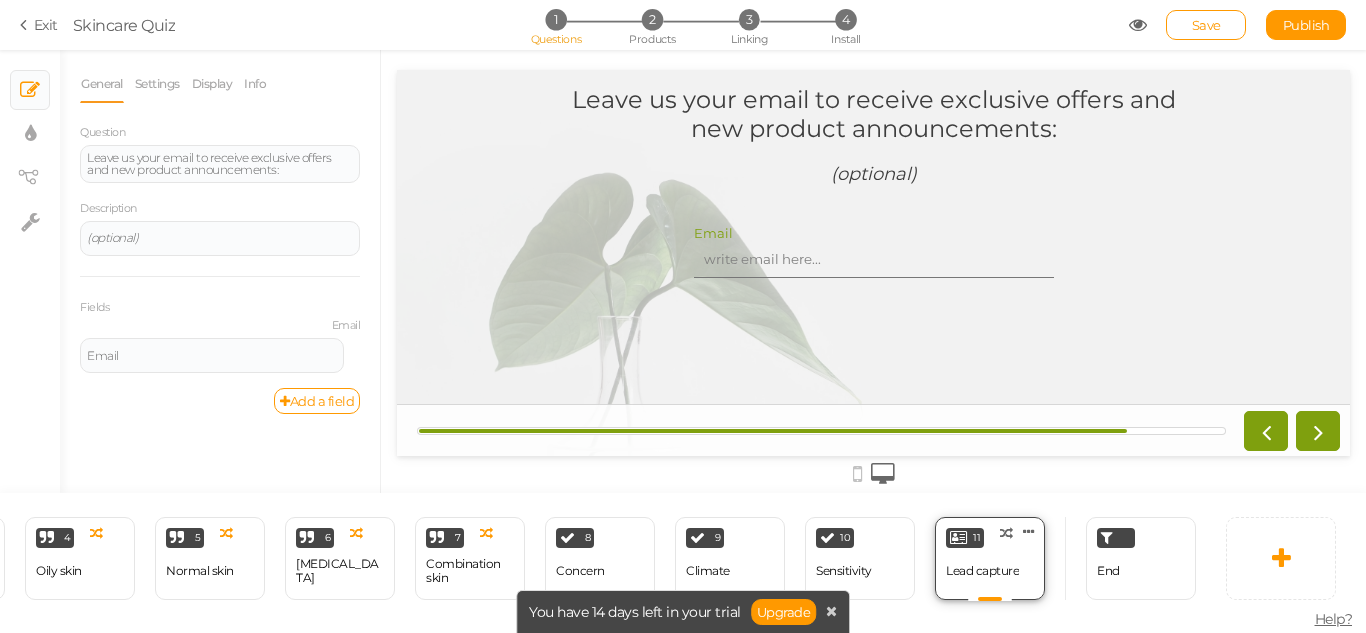 scroll, scrollTop: 0, scrollLeft: 0, axis: both 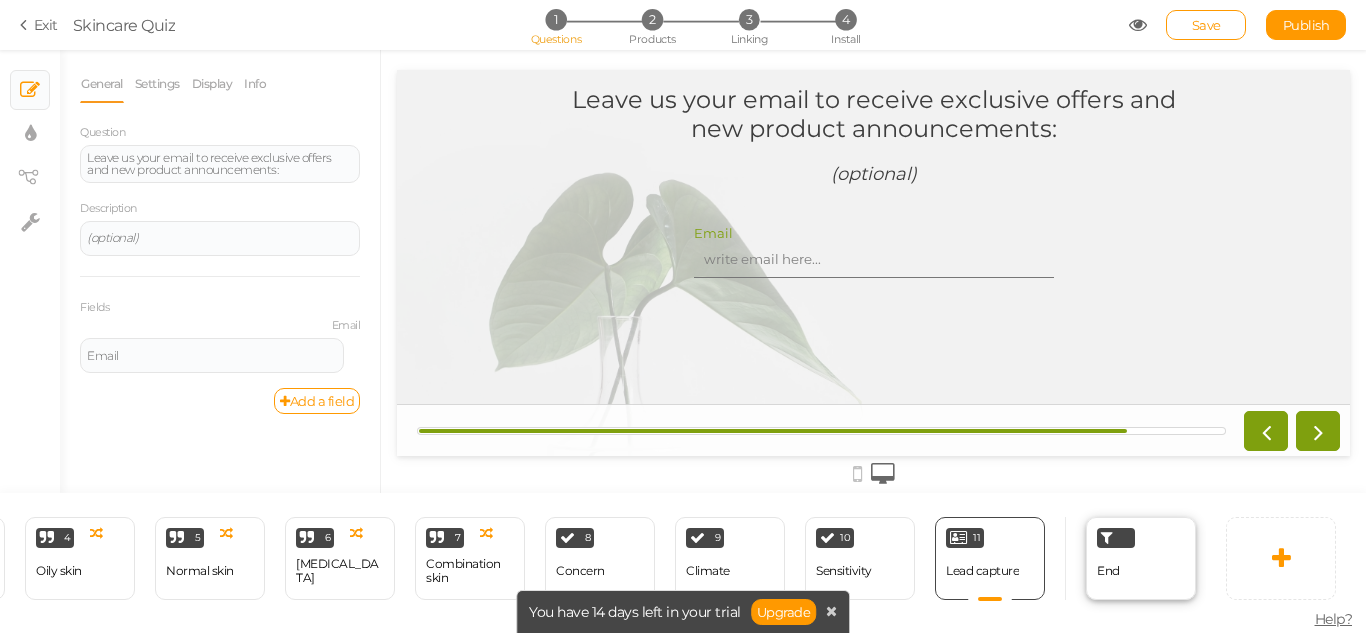 click on "End" at bounding box center [1141, 558] 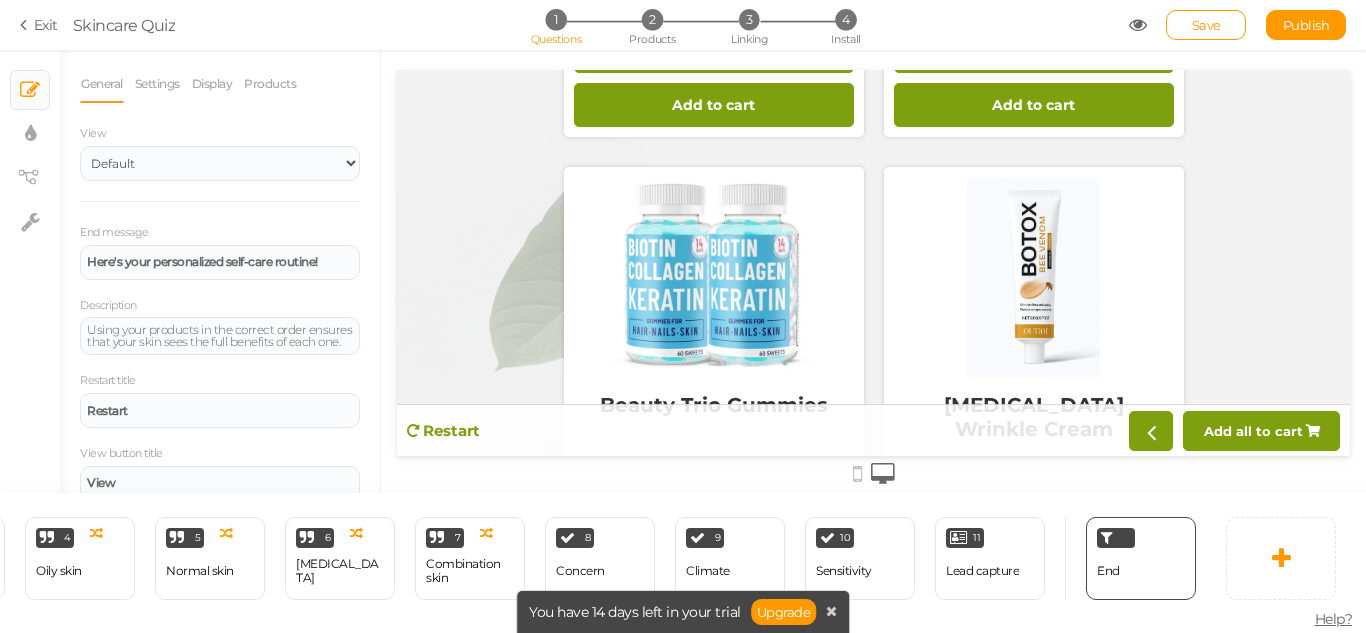scroll, scrollTop: 0, scrollLeft: 0, axis: both 